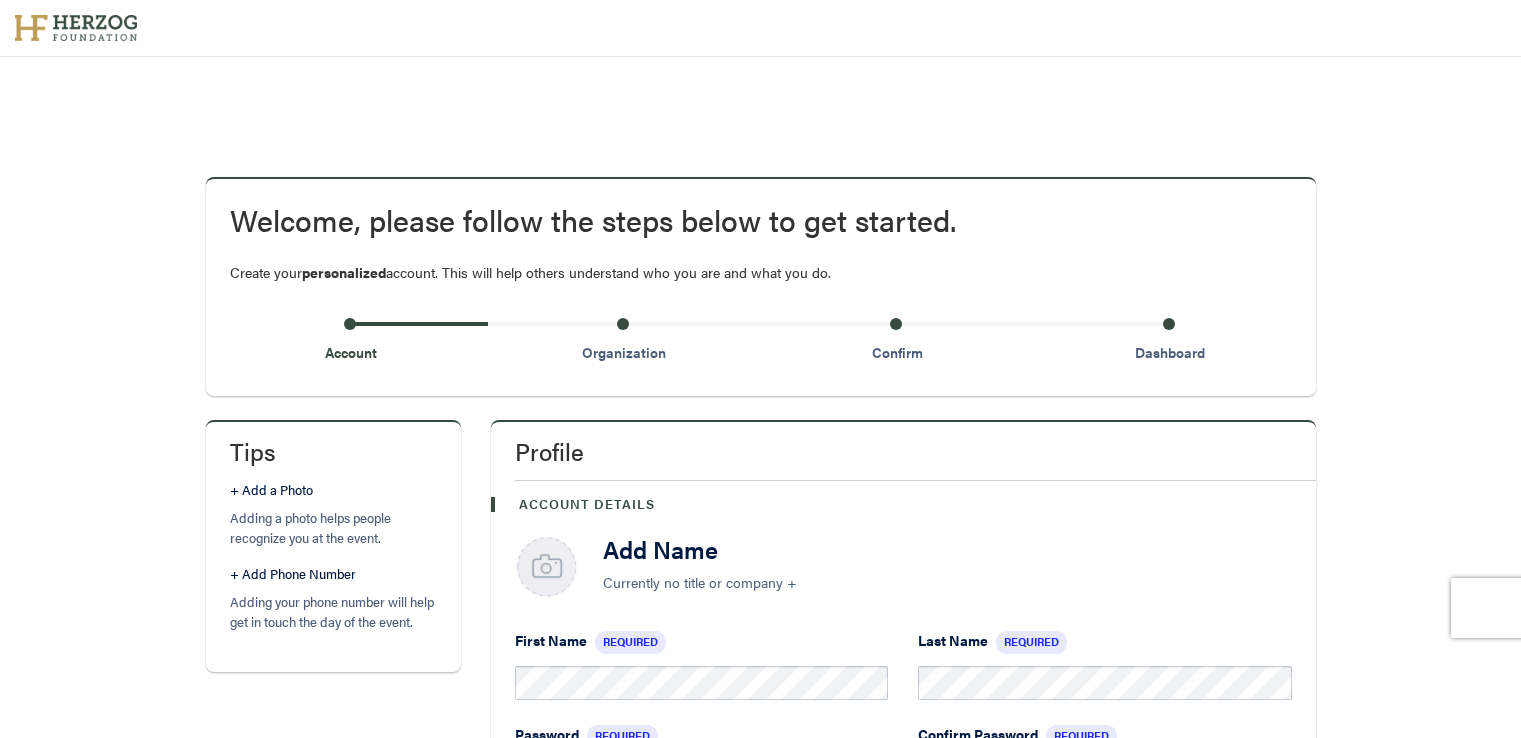 scroll, scrollTop: 0, scrollLeft: 0, axis: both 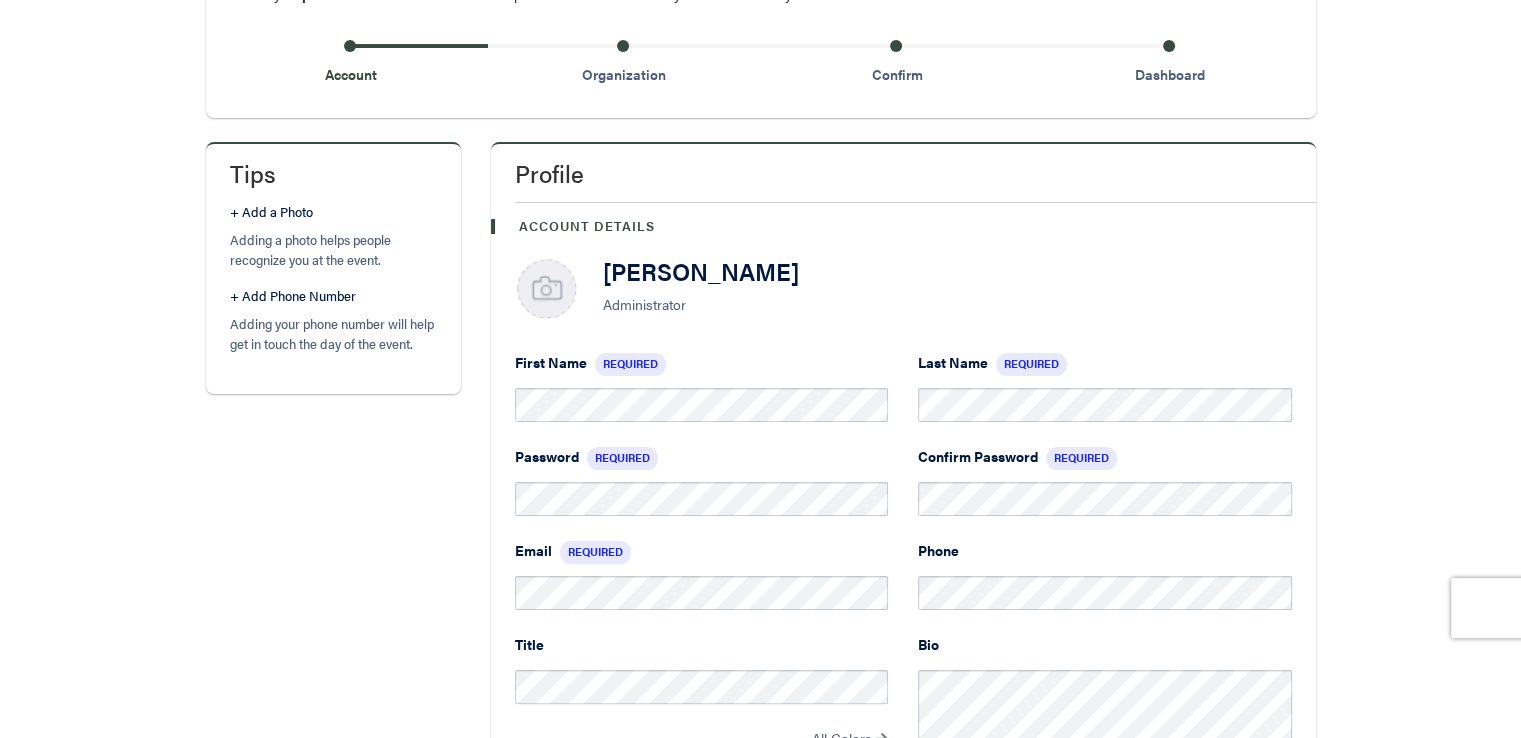 click on "Tips
+ Add a Photo
Adding a photo helps people recognize you at the event.
+ Add Phone Number
Adding your phone number will help get in touch the day of the event.
Profile
Account Details
[PERSON_NAME]
Administrator
First Name
Required
Last Name
Required
Password
Required
Confirm Password
Required
Email
Required
Phone
Title
All Colors
Suggested Colors
HEX
Set Color
Bio
Private Account
This [PERSON_NAME] your profile from attendee lists and other search results in the platform. Your profile will still be visible to anyone you connect with." at bounding box center [761, 738] 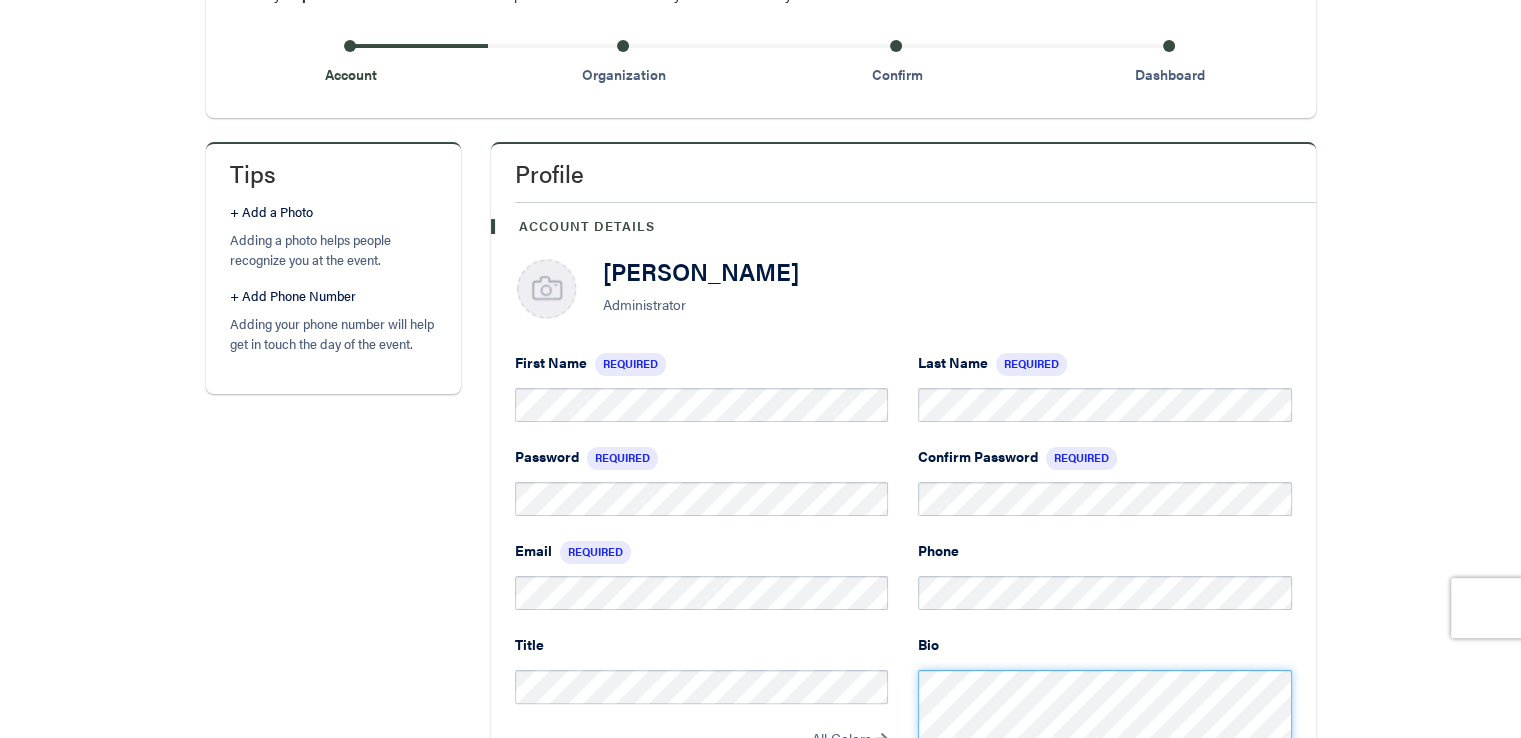 scroll, scrollTop: 296, scrollLeft: 0, axis: vertical 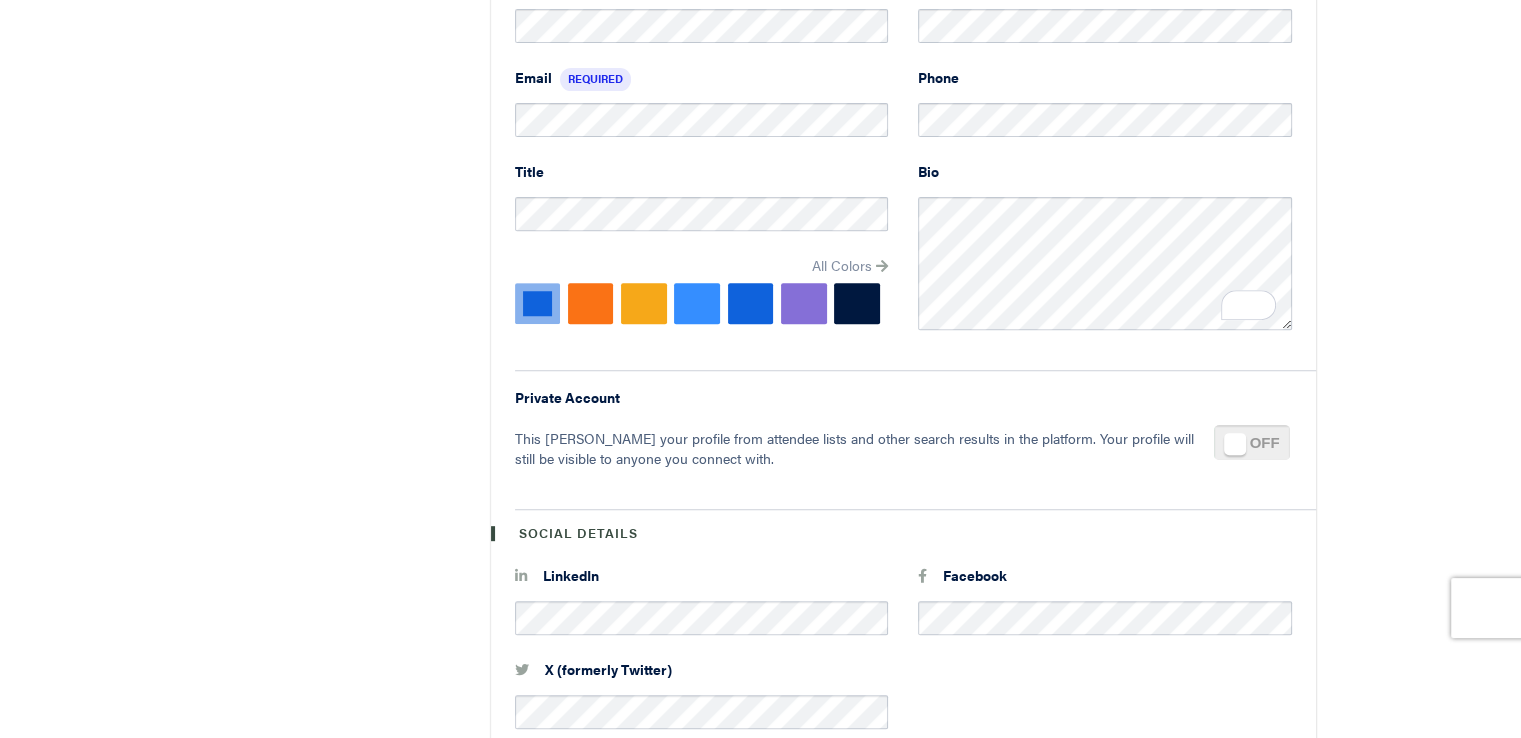click at bounding box center [882, 267] 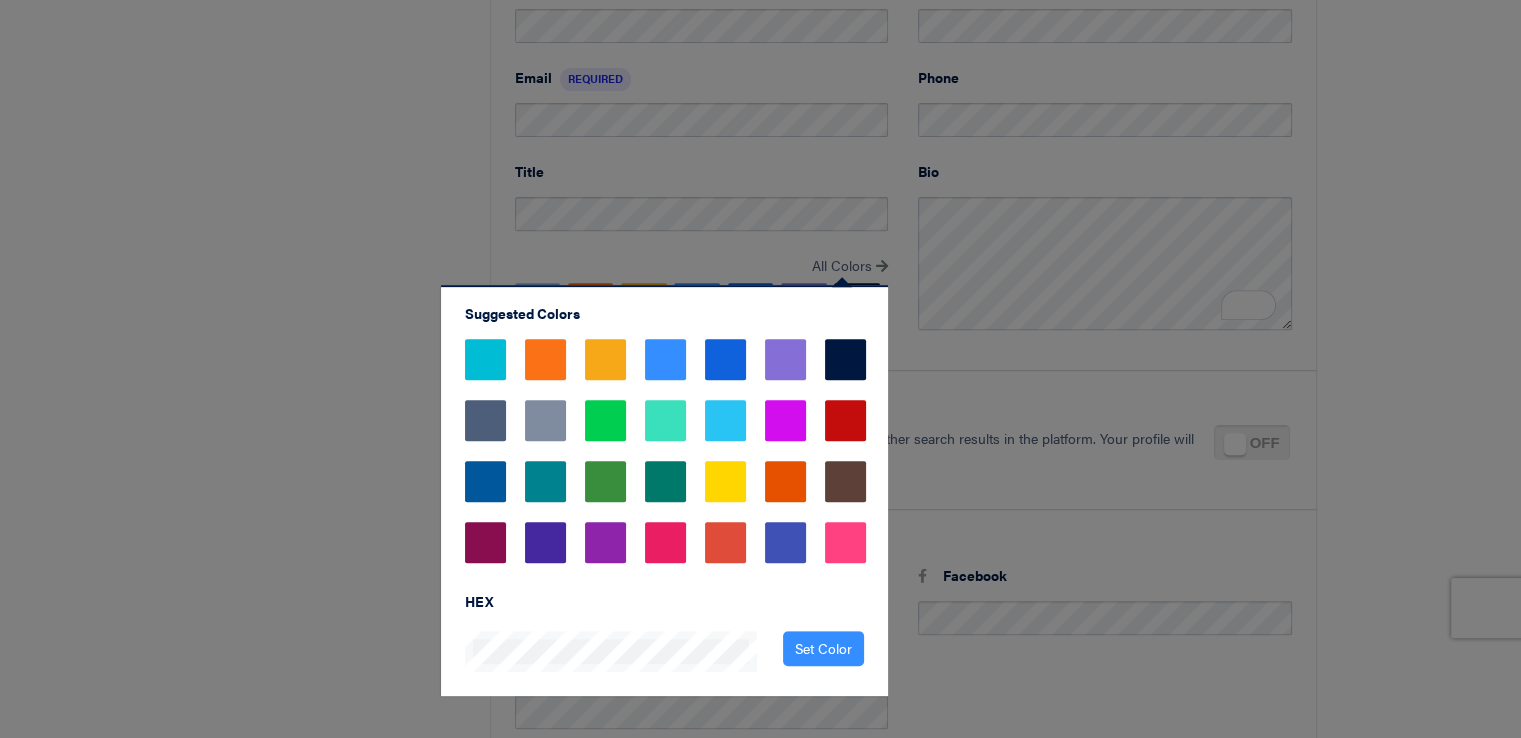 click at bounding box center [485, 542] 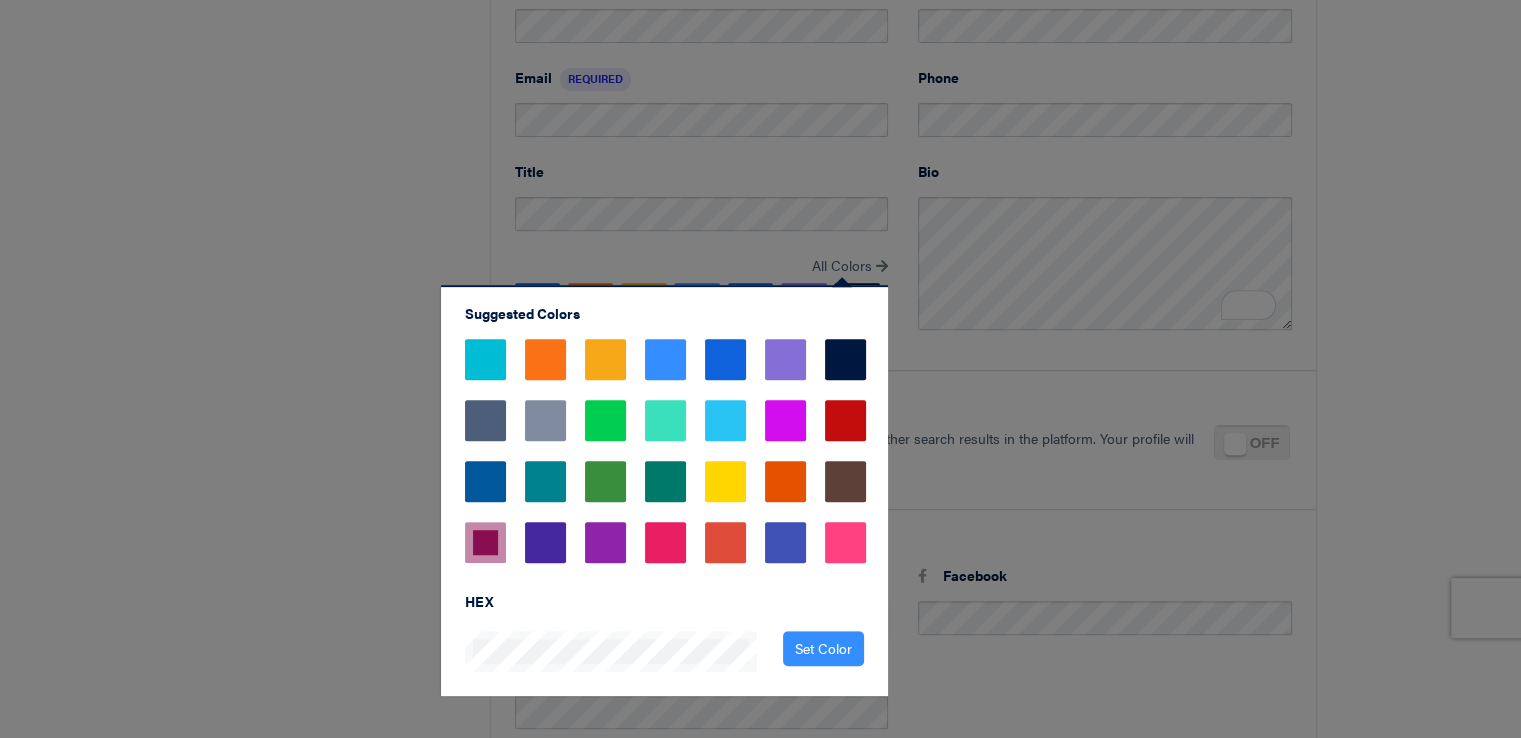 click at bounding box center (845, 420) 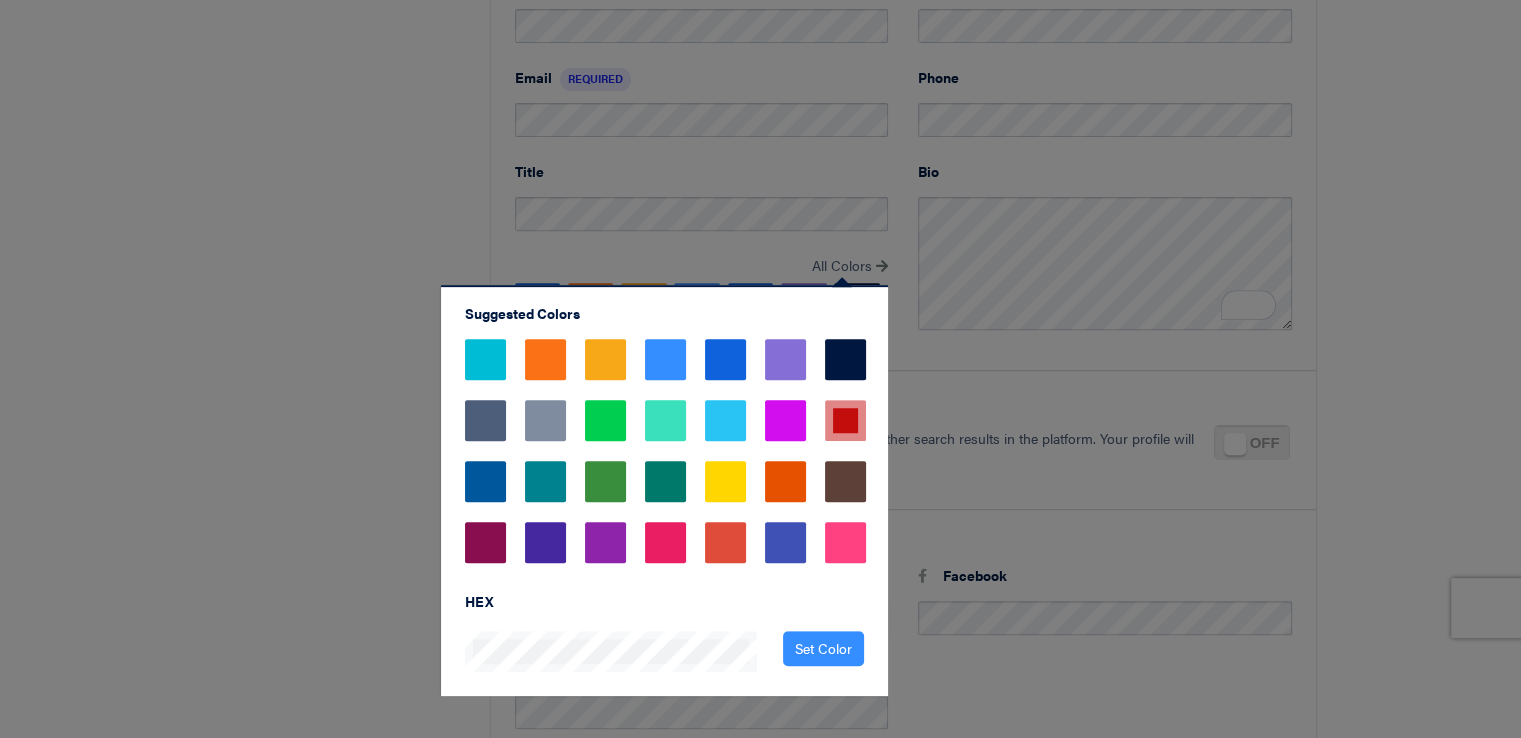 click at bounding box center (760, 369) 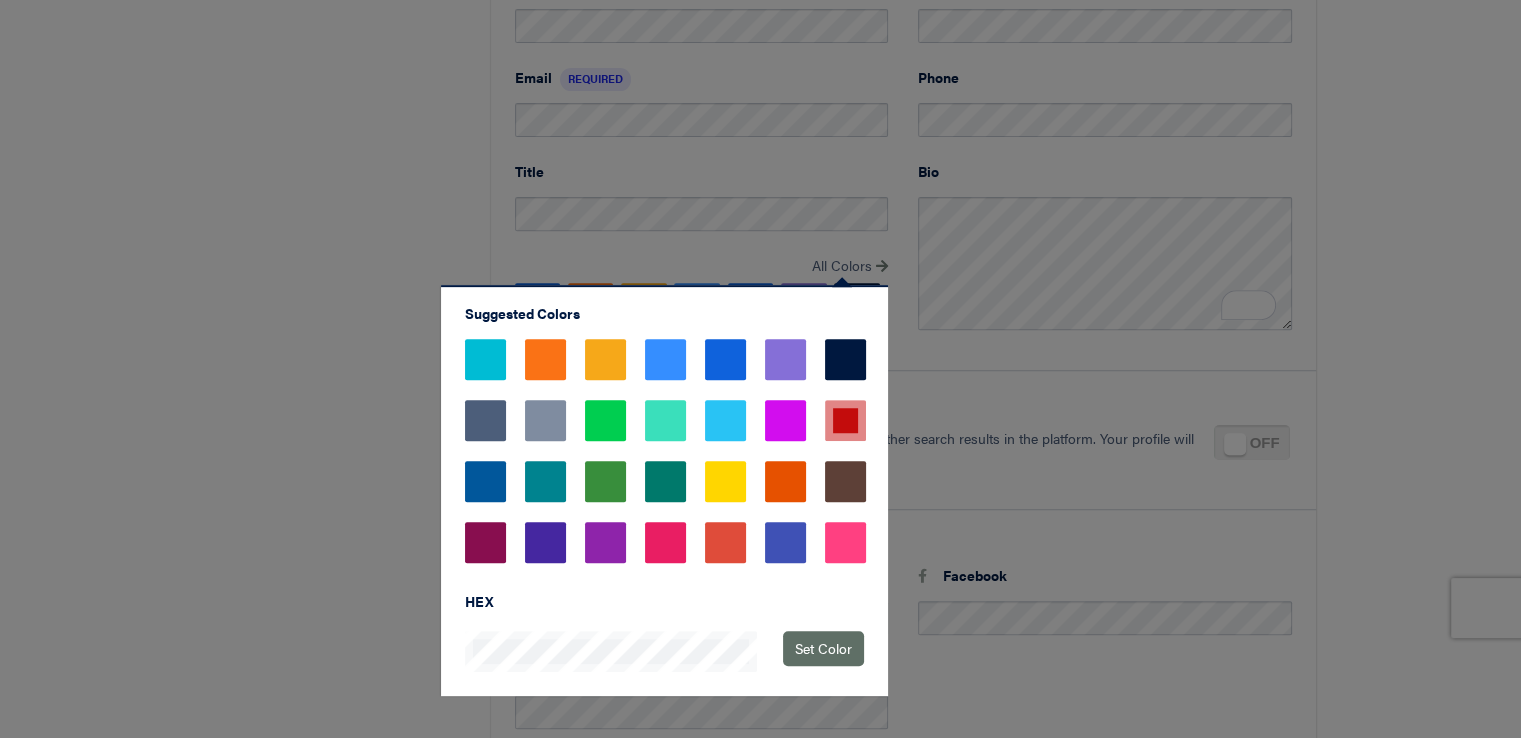 click on "Set Color" at bounding box center (823, 648) 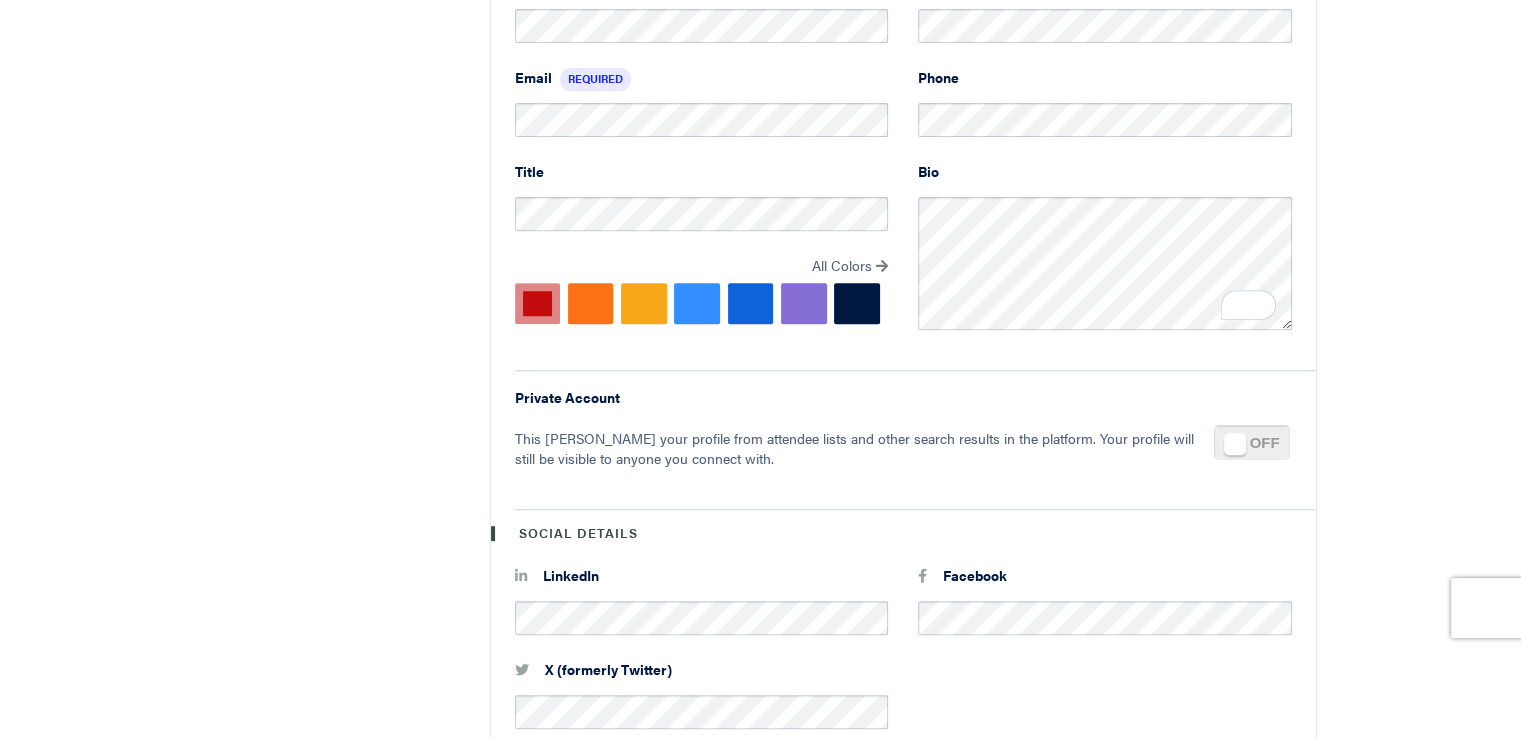 click at bounding box center [1214, 425] 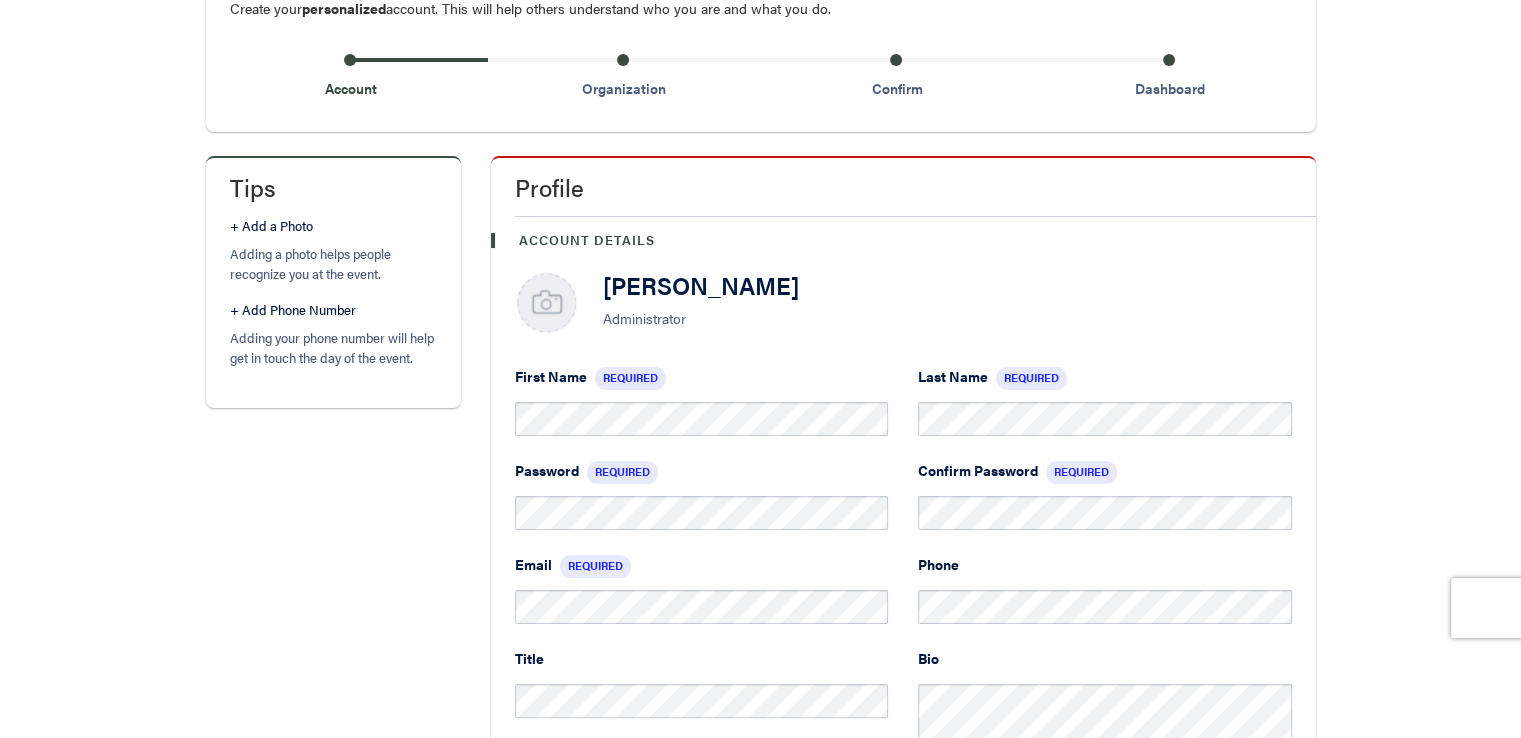 scroll, scrollTop: 265, scrollLeft: 0, axis: vertical 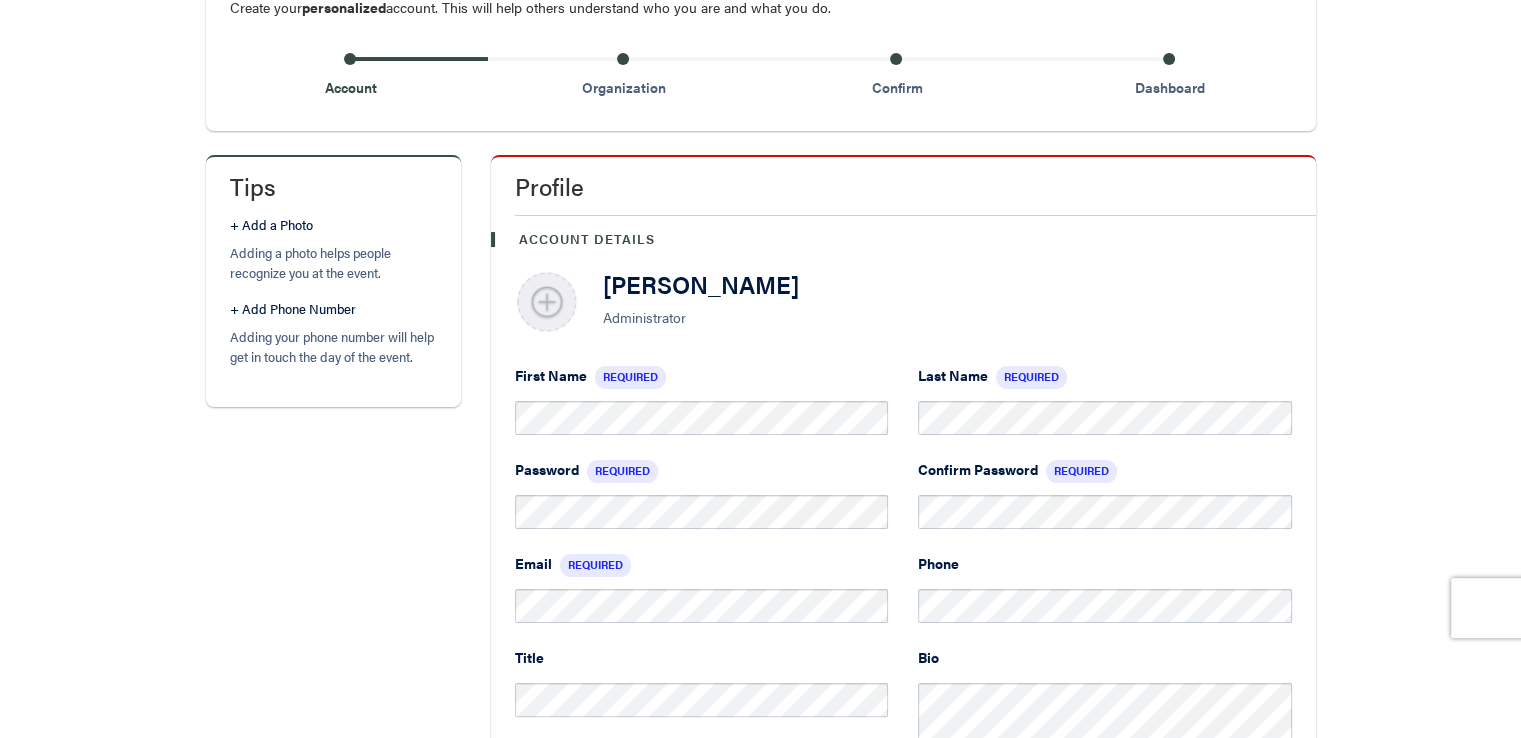 click at bounding box center (547, 303) 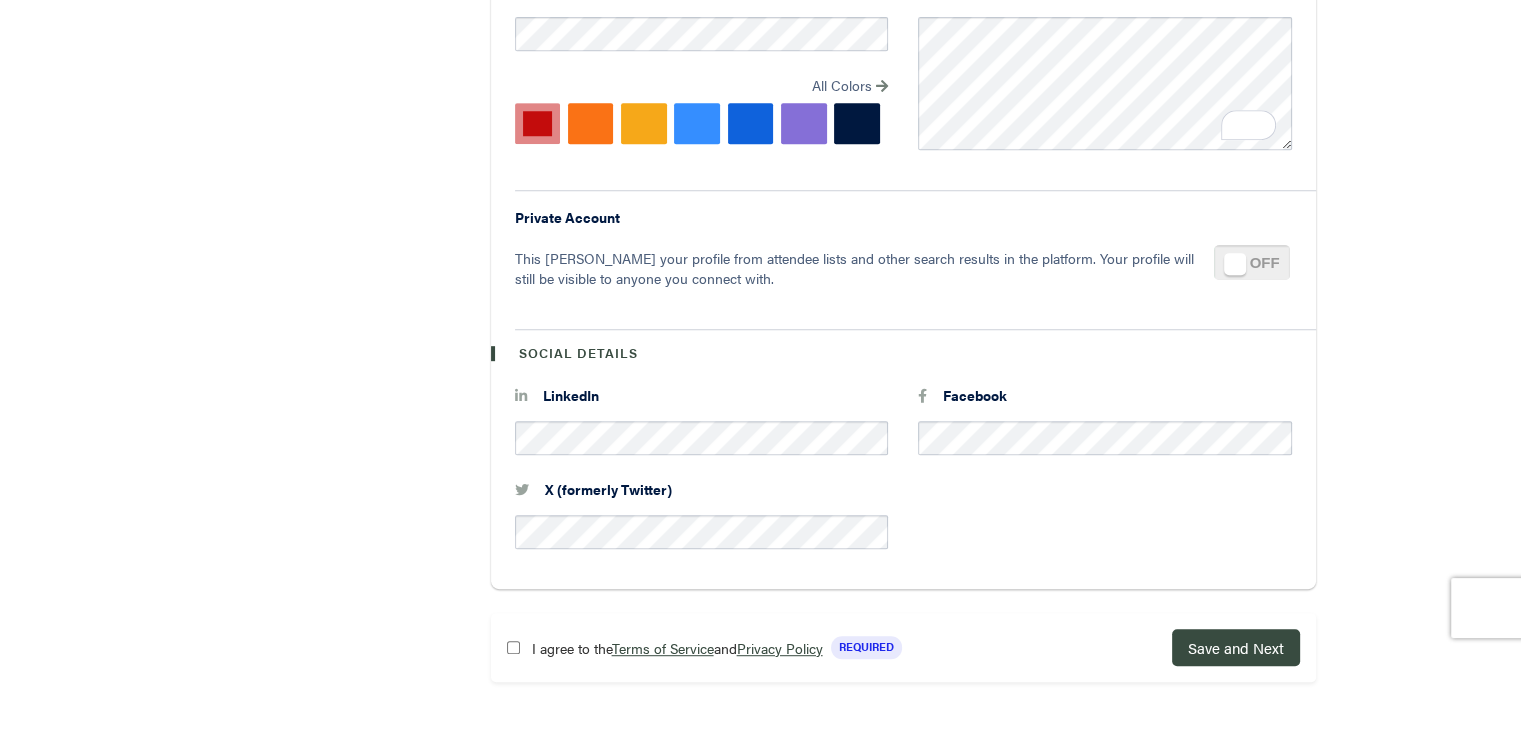 scroll, scrollTop: 941, scrollLeft: 0, axis: vertical 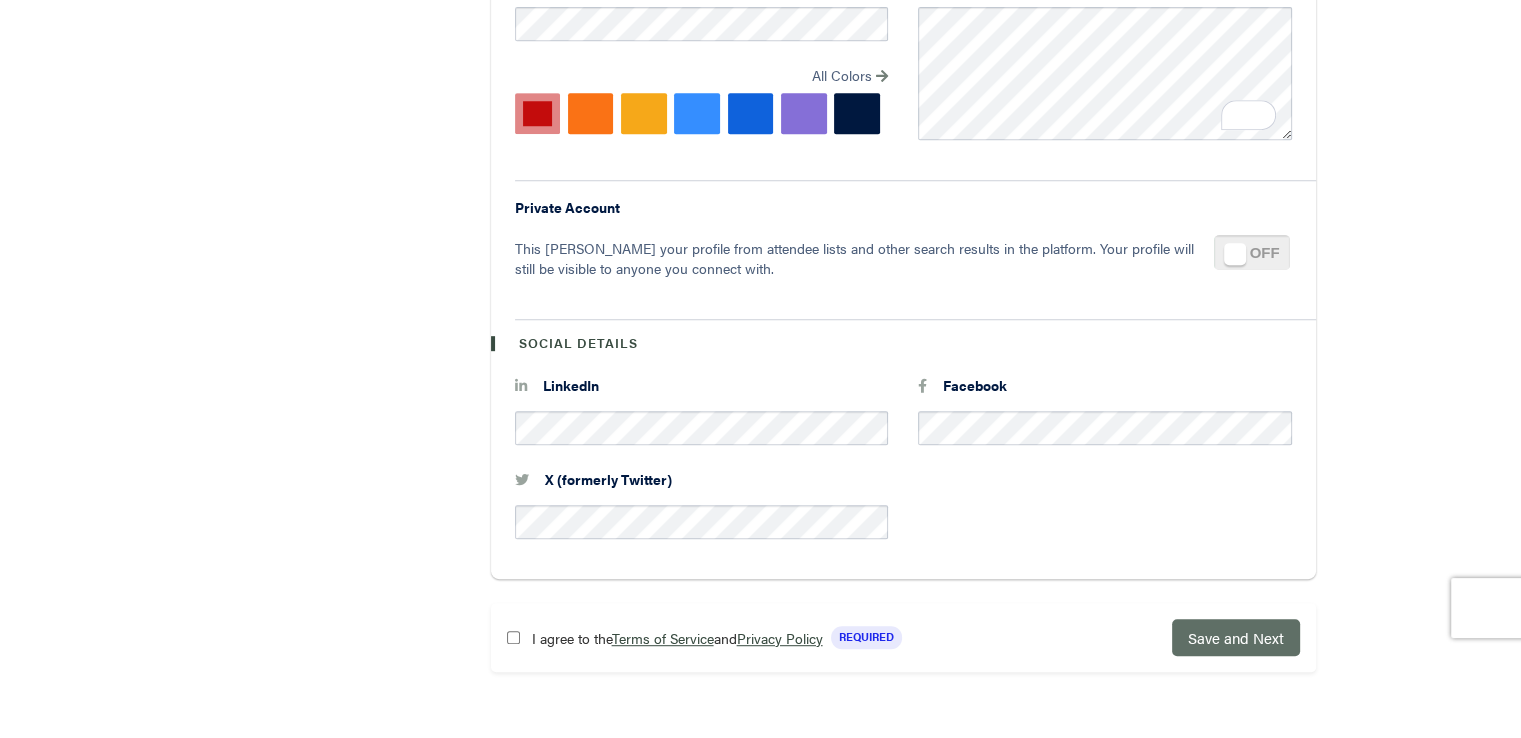 click on "Save and Next" at bounding box center (1236, 637) 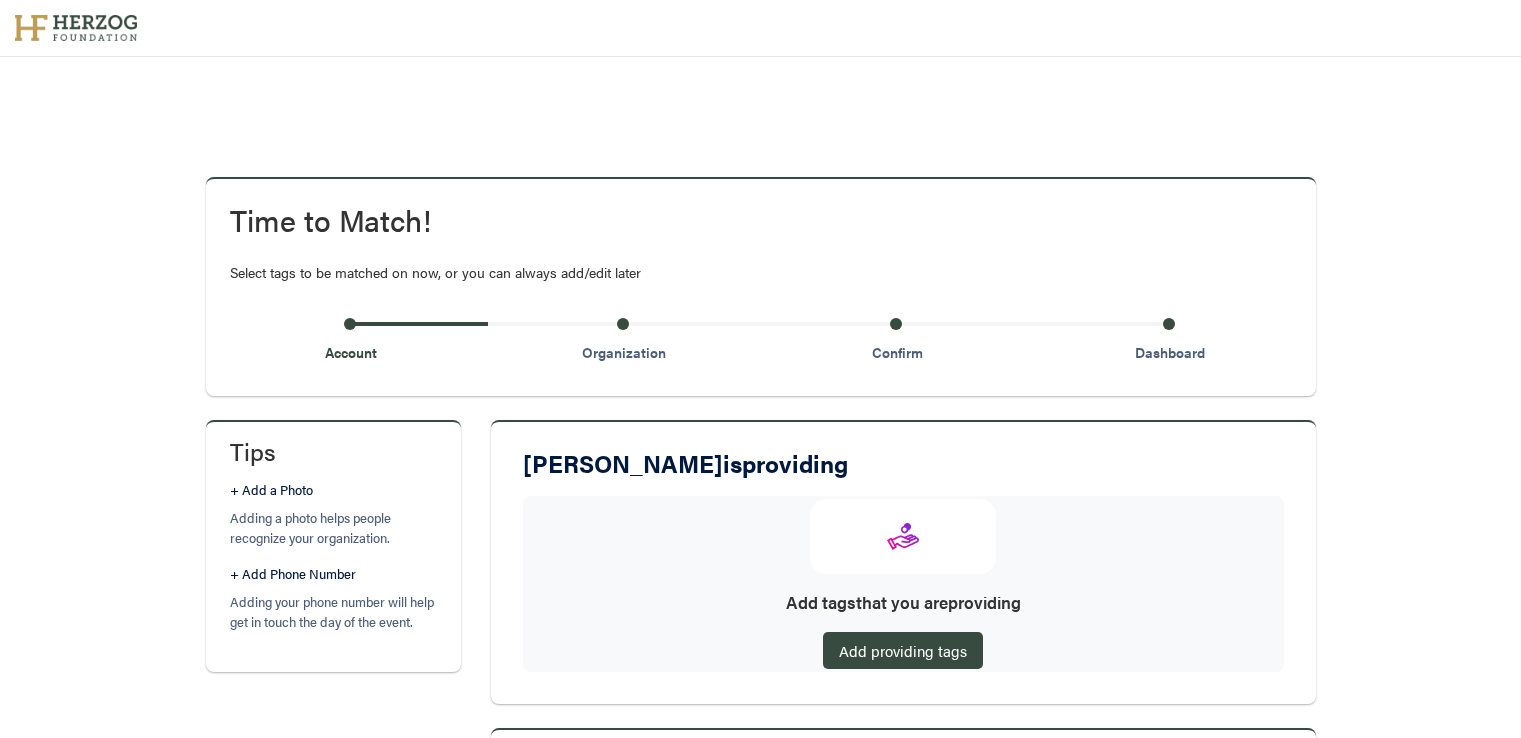 scroll, scrollTop: 0, scrollLeft: 0, axis: both 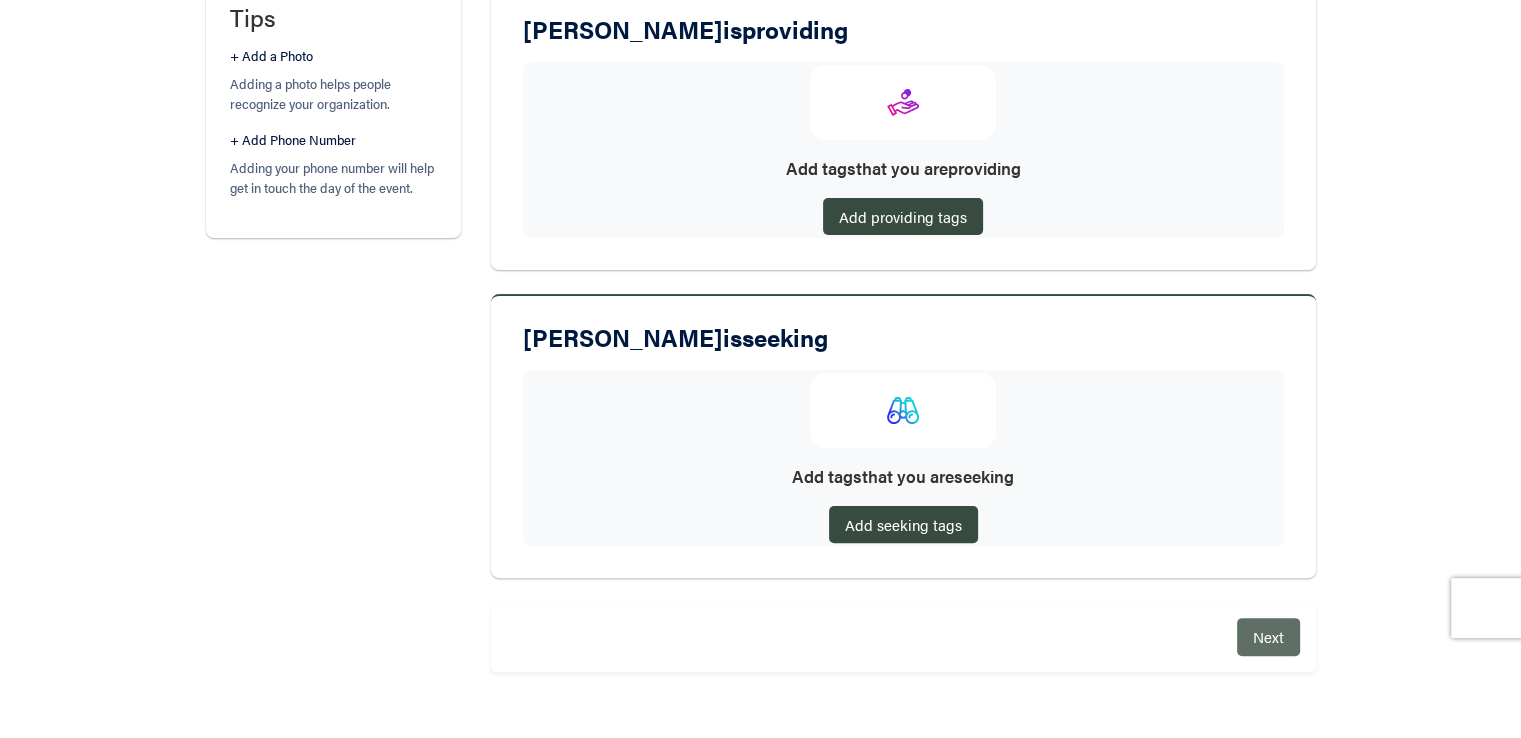 click on "Next" at bounding box center (1268, 636) 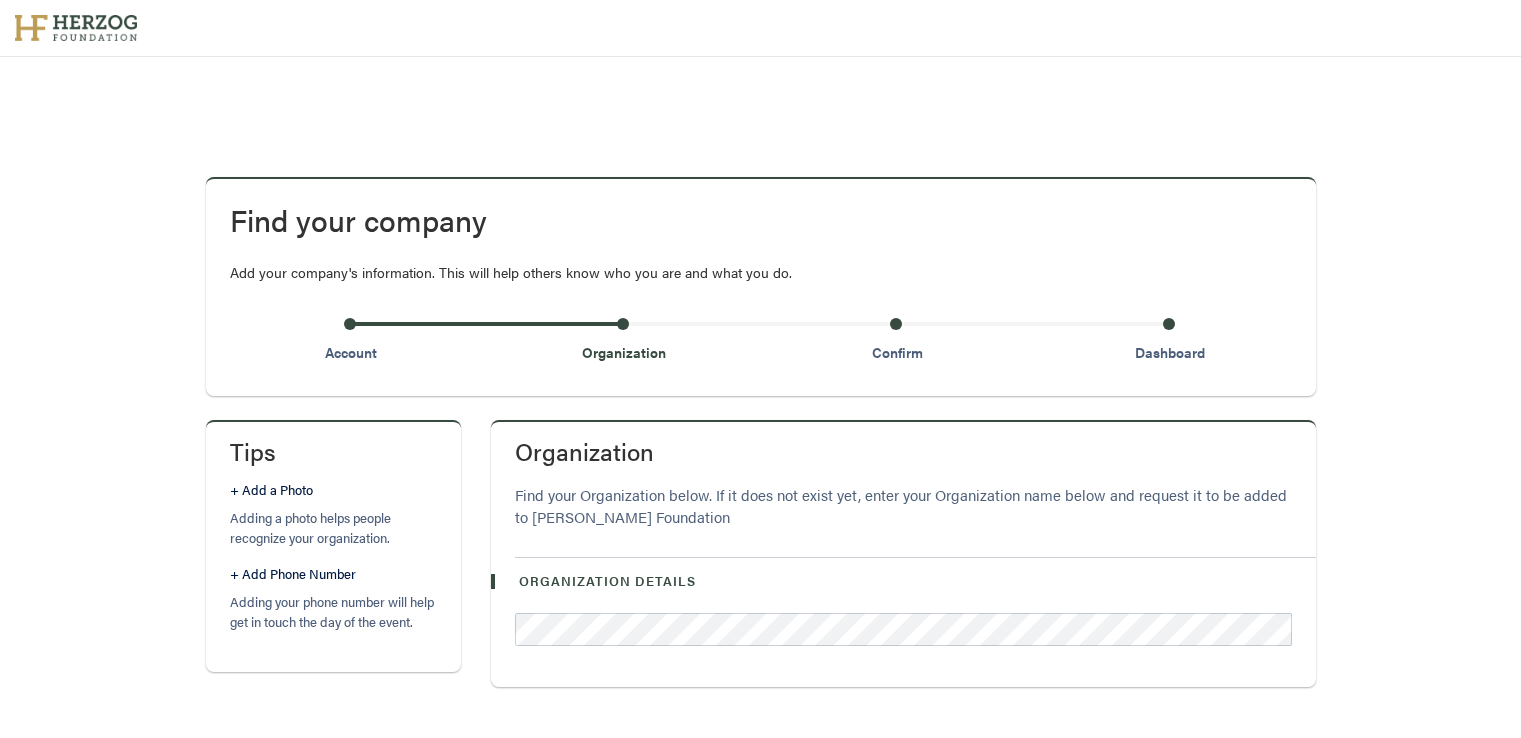 scroll, scrollTop: 0, scrollLeft: 0, axis: both 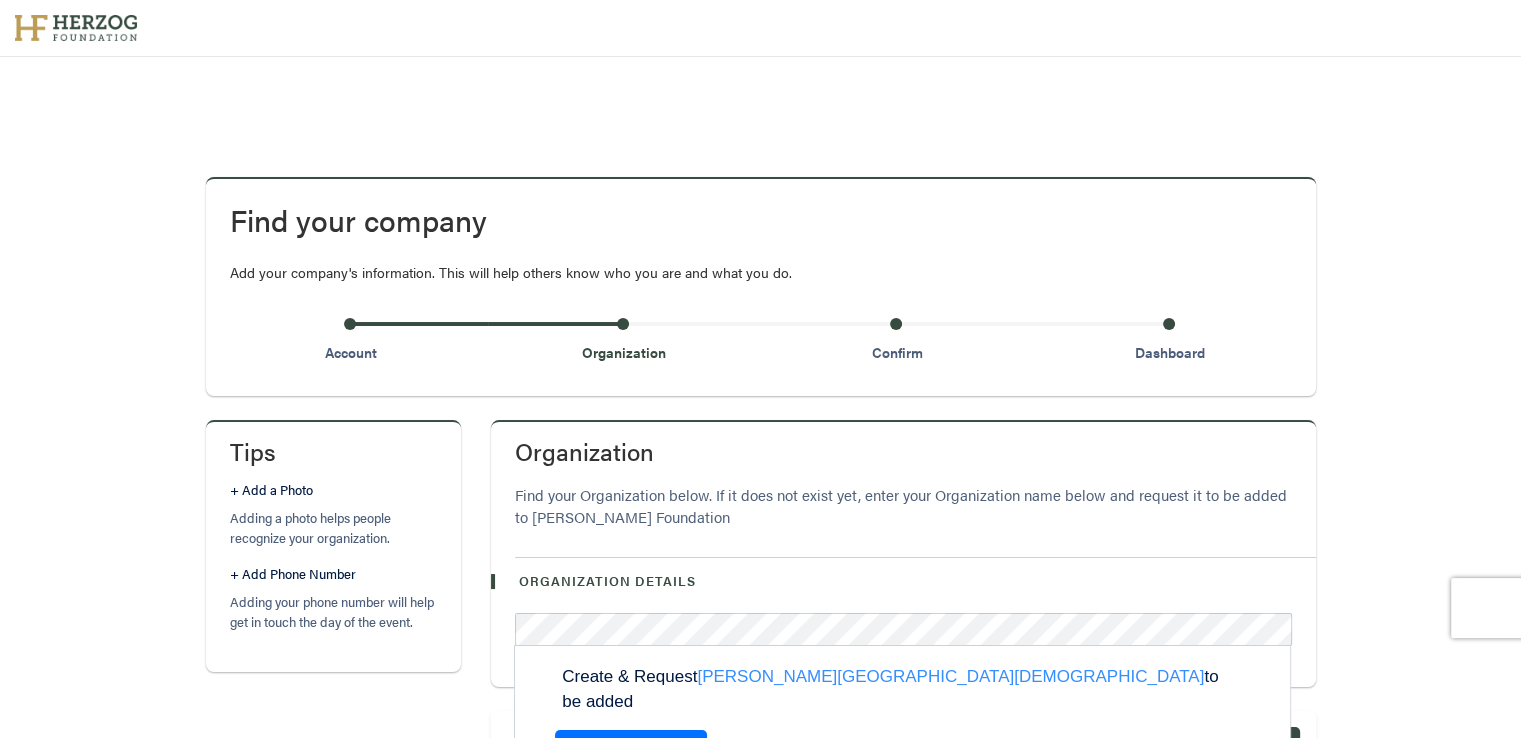 click on "Create & Request" at bounding box center [630, 749] 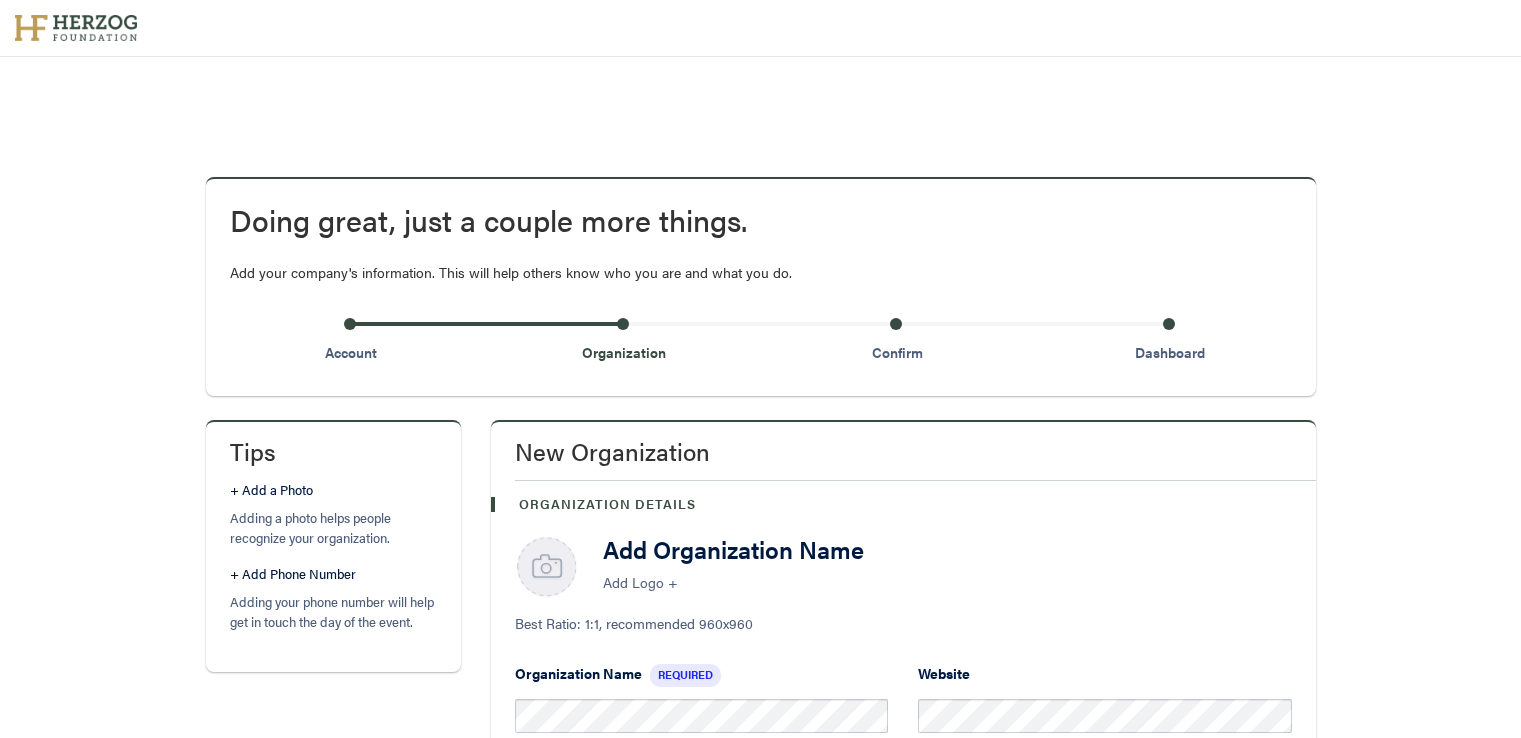 scroll, scrollTop: 0, scrollLeft: 0, axis: both 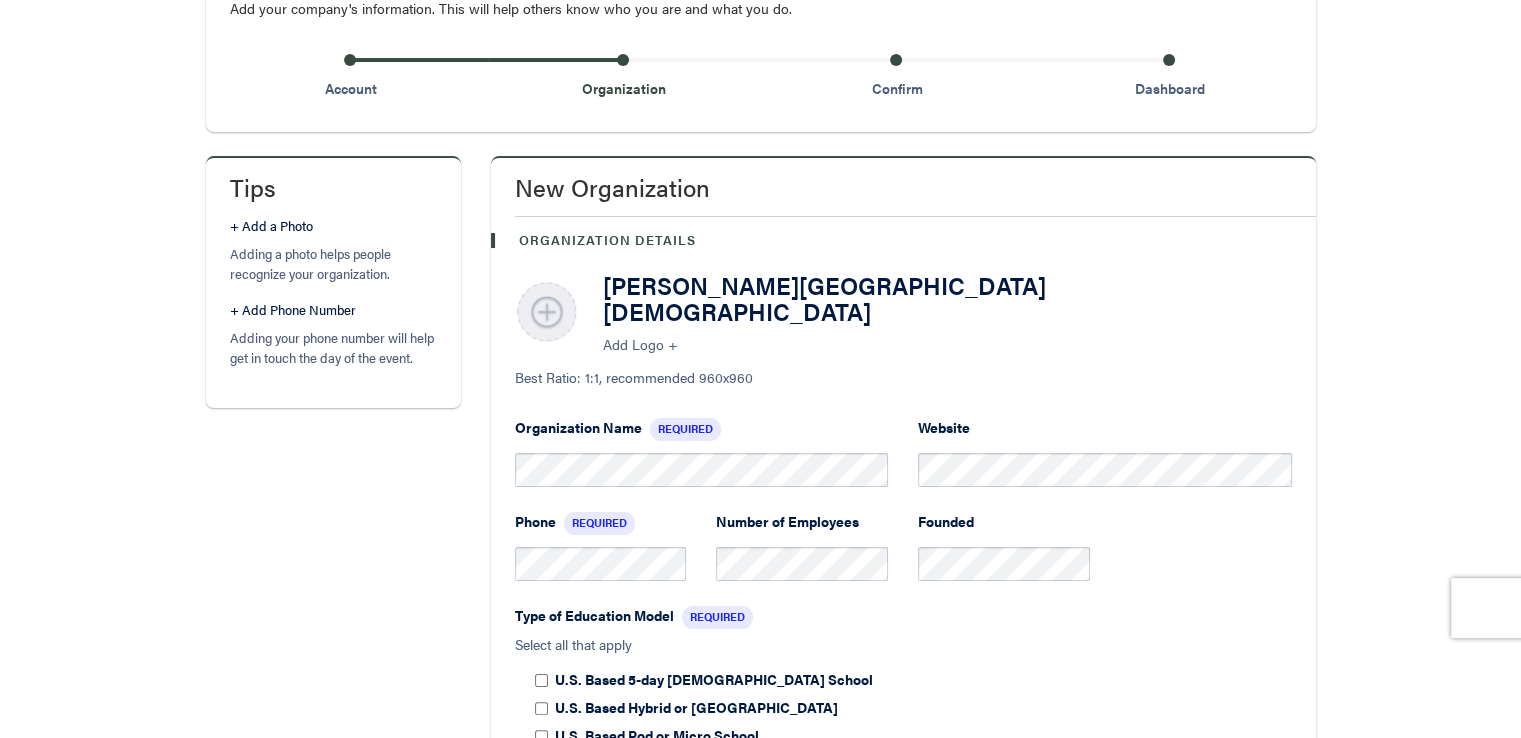 click at bounding box center (547, 313) 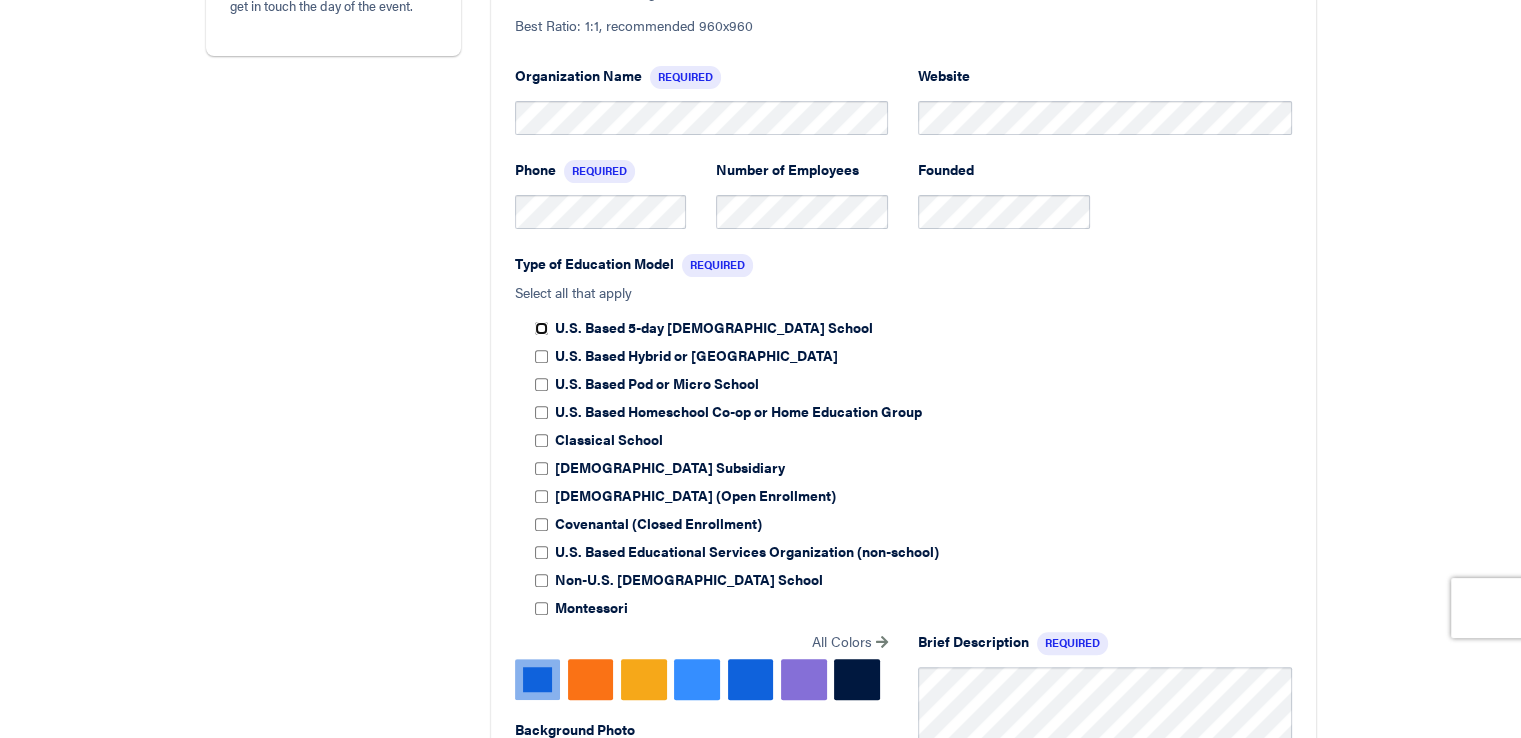 scroll, scrollTop: 631, scrollLeft: 0, axis: vertical 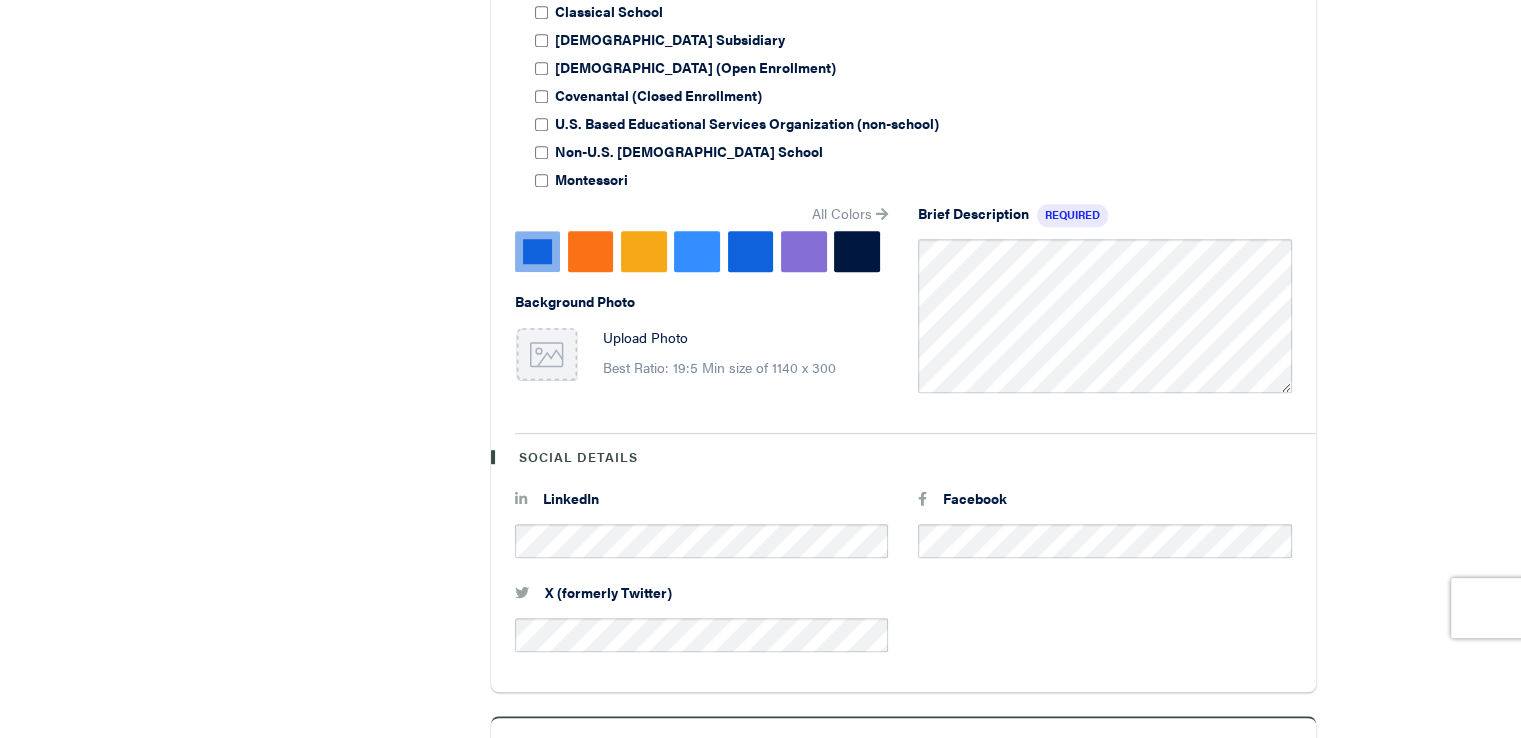 click at bounding box center (882, 215) 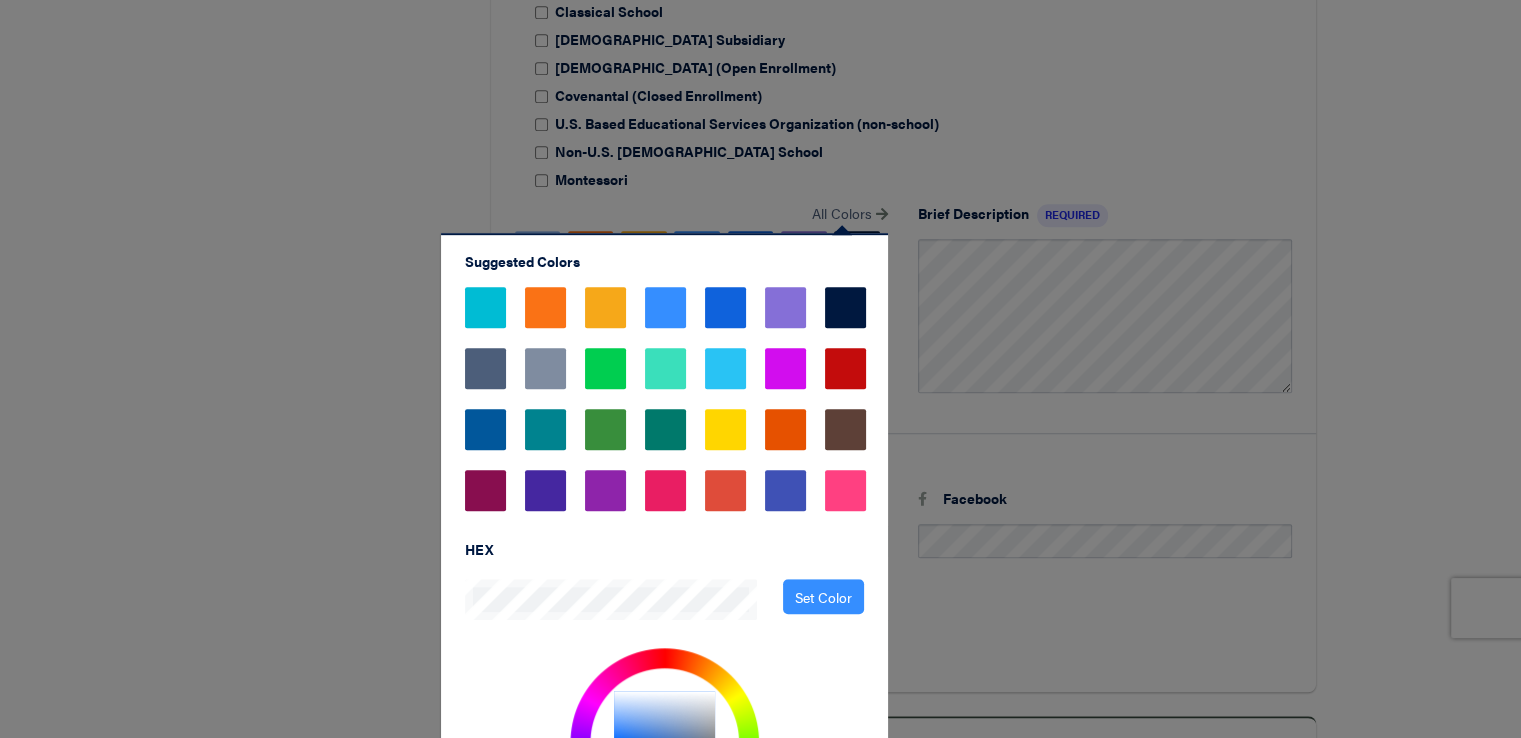 click at bounding box center [845, 368] 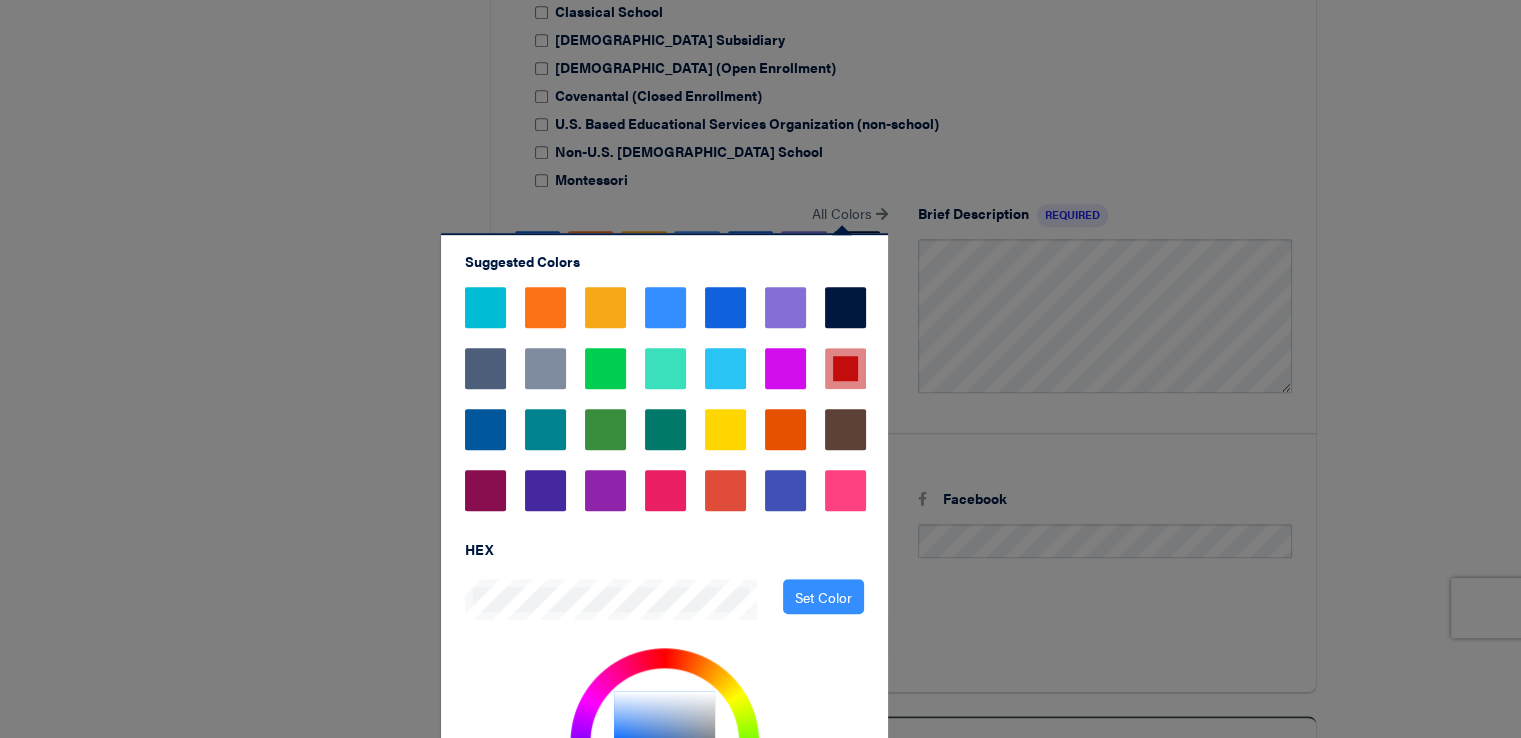 click at bounding box center (760, 369) 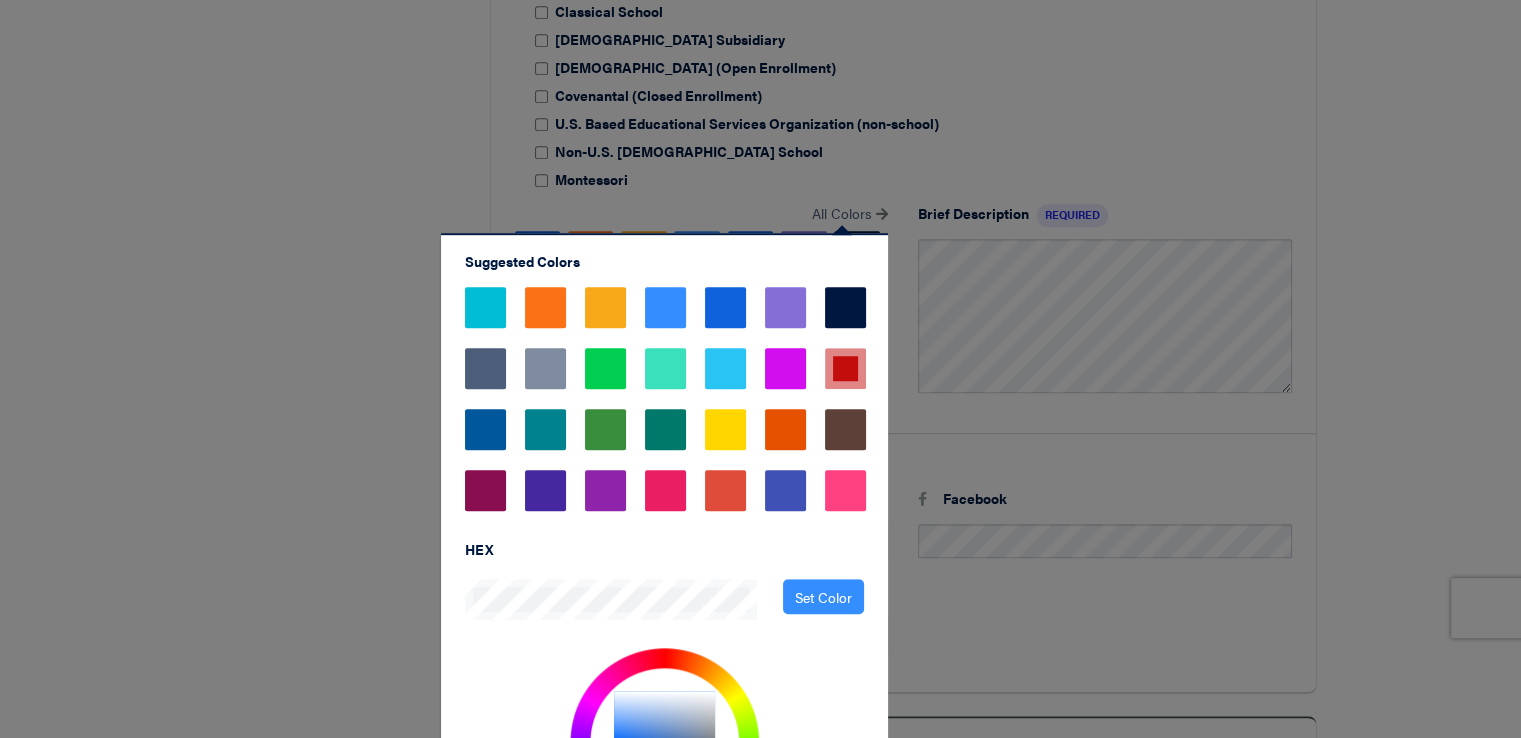 click at bounding box center (760, 369) 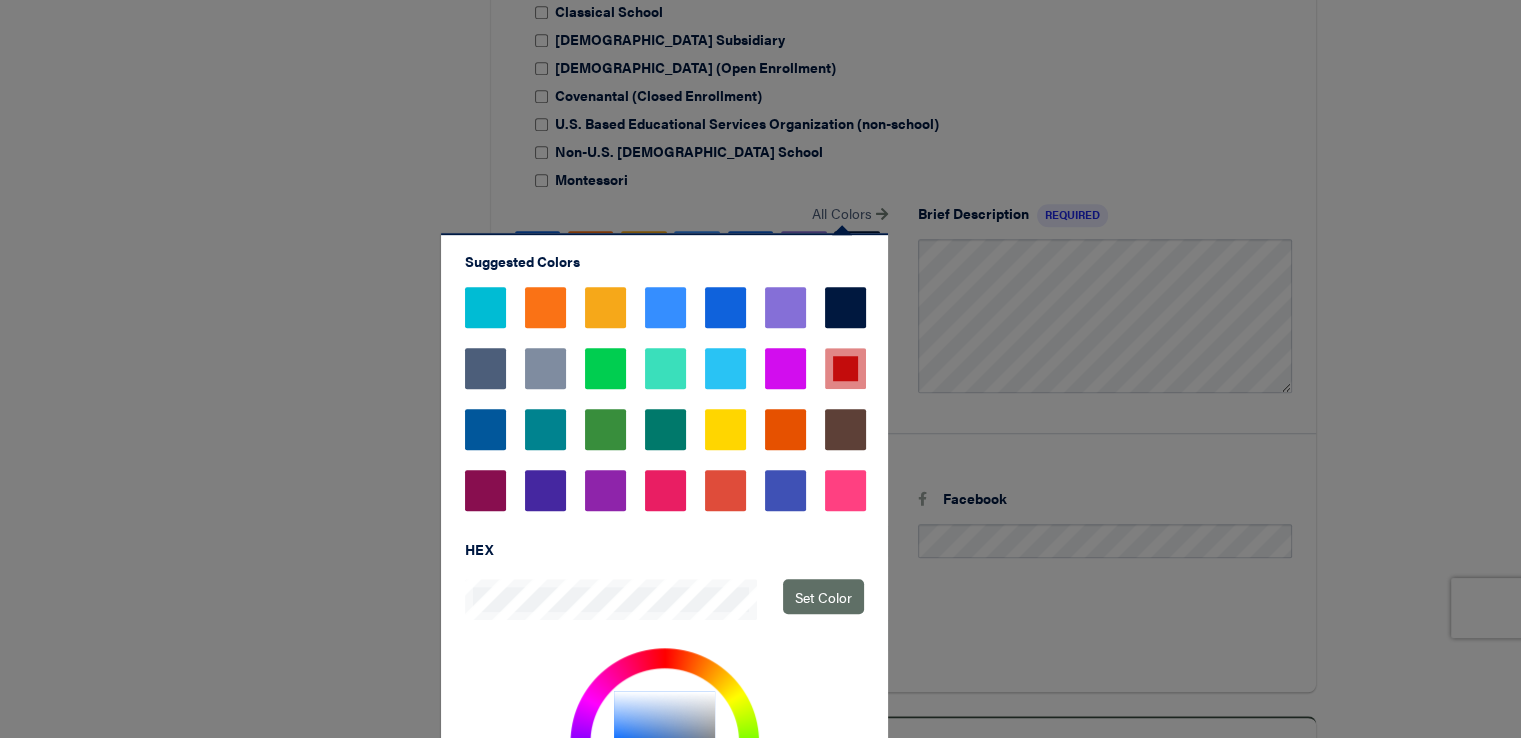 click on "Set Color" at bounding box center [823, 596] 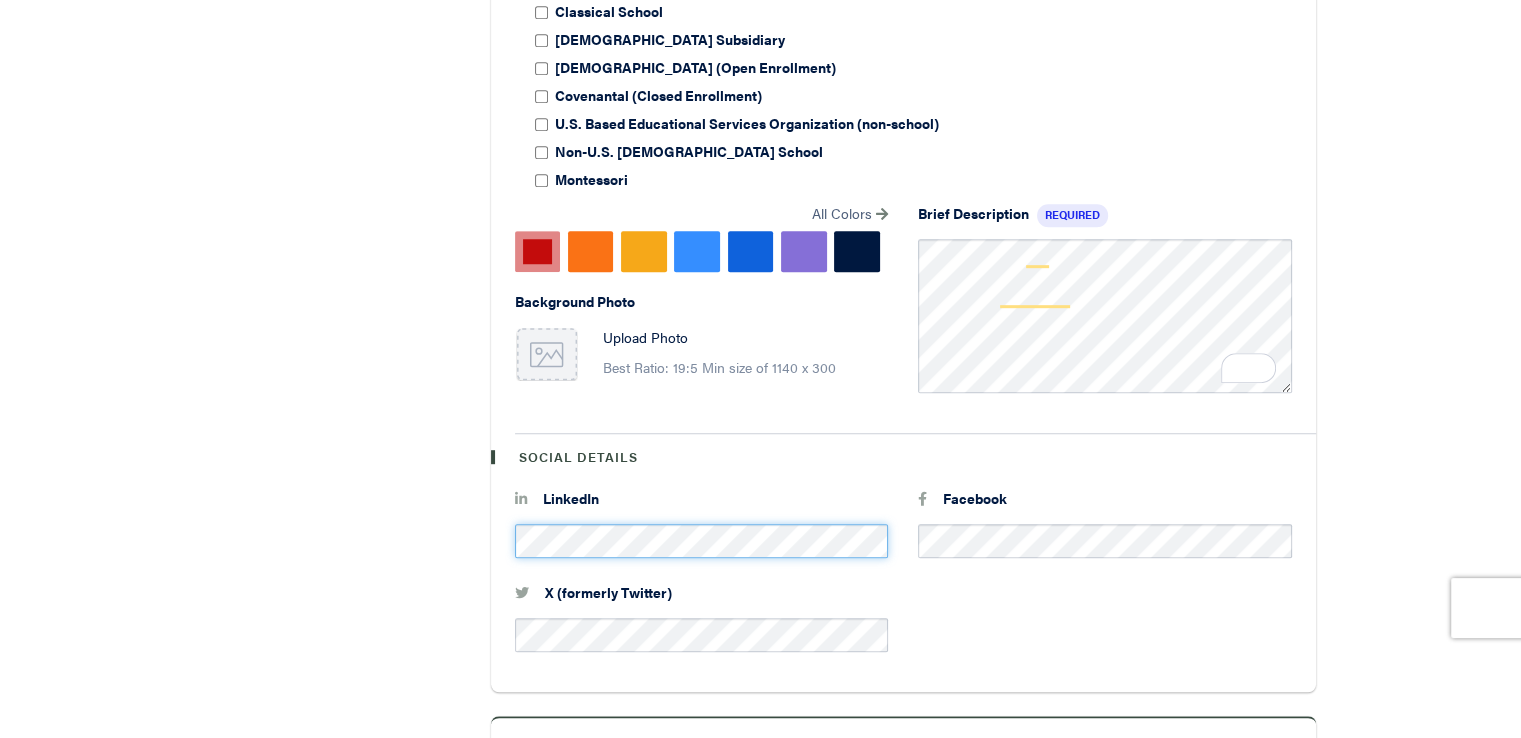 scroll, scrollTop: 0, scrollLeft: 71, axis: horizontal 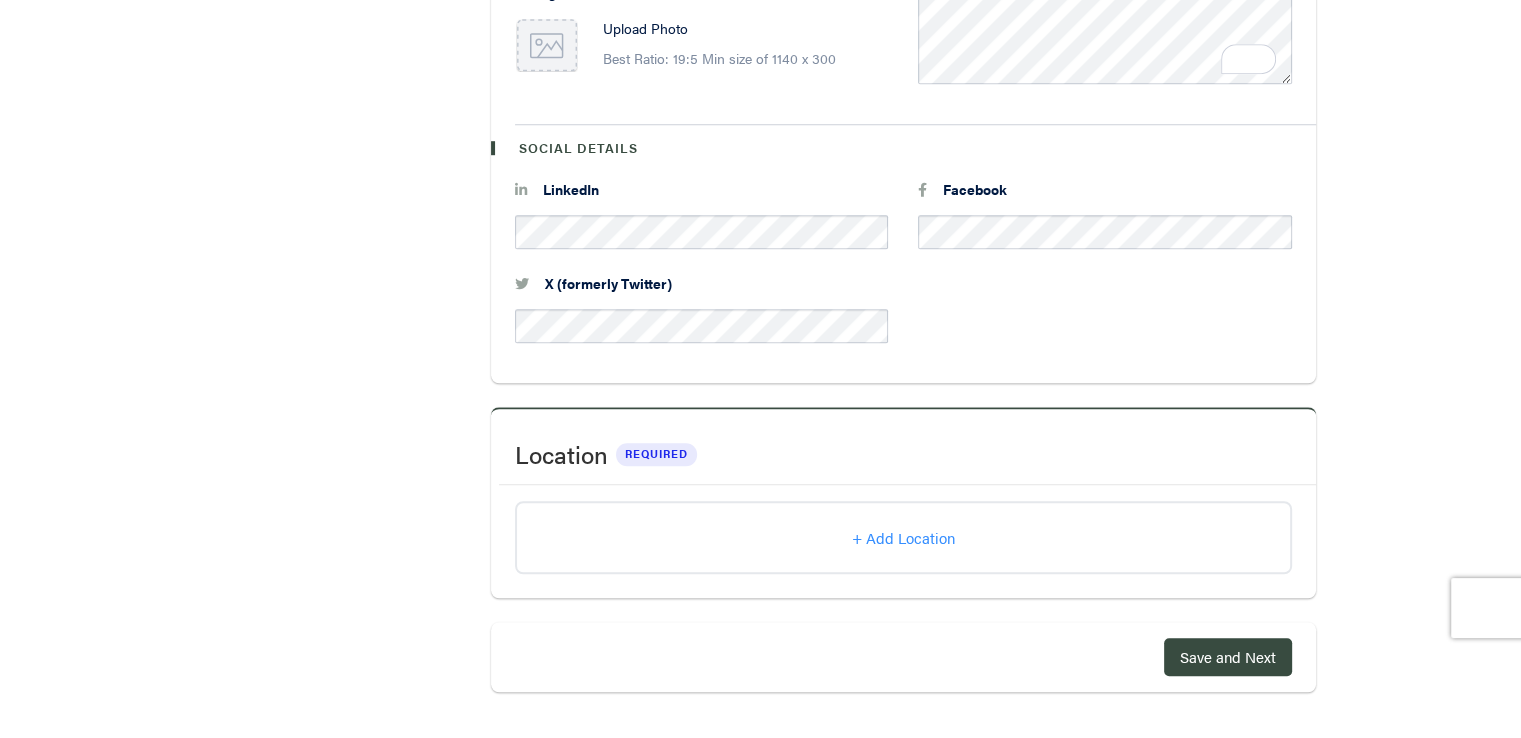 click on "+ Add Location" at bounding box center (903, 537) 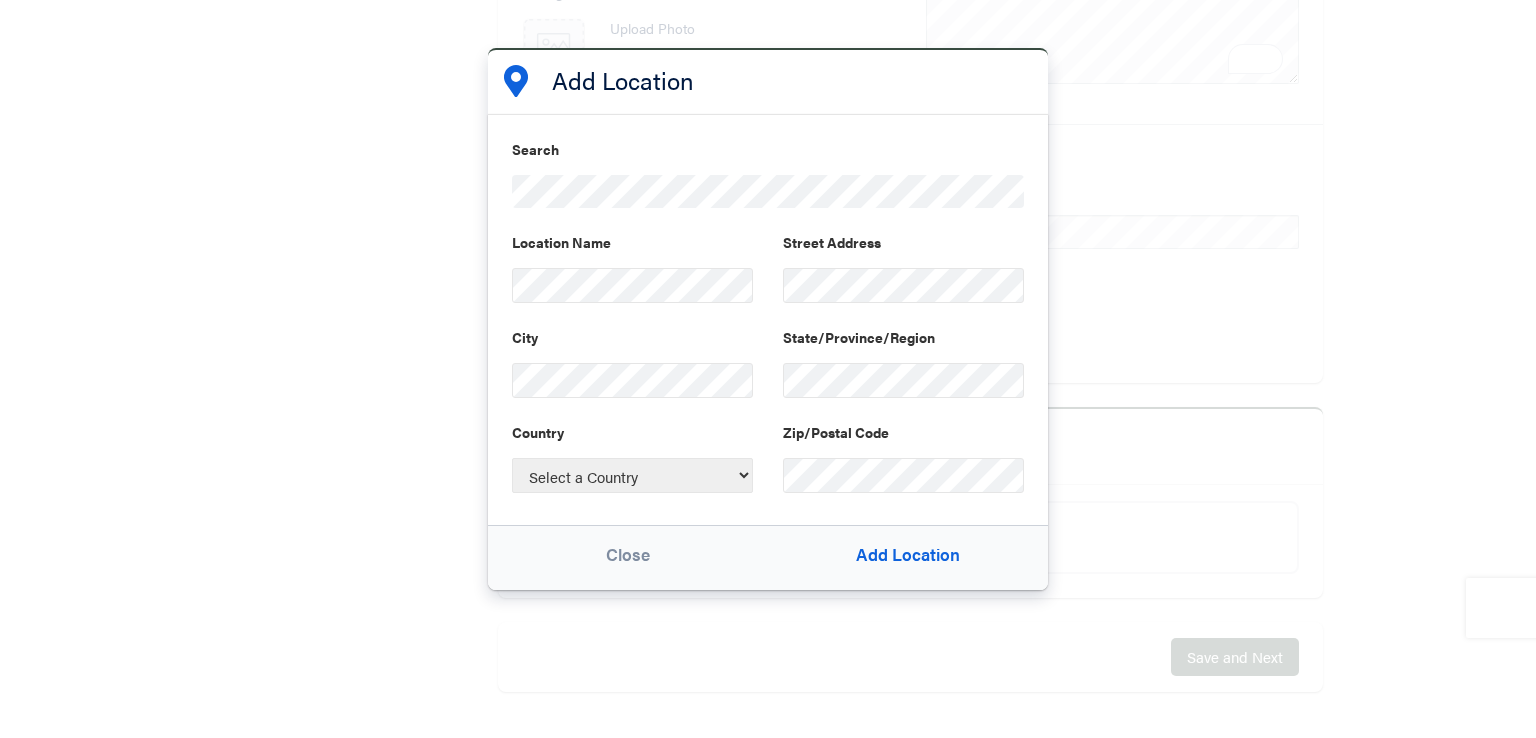 click on "Location Name" at bounding box center [632, 267] 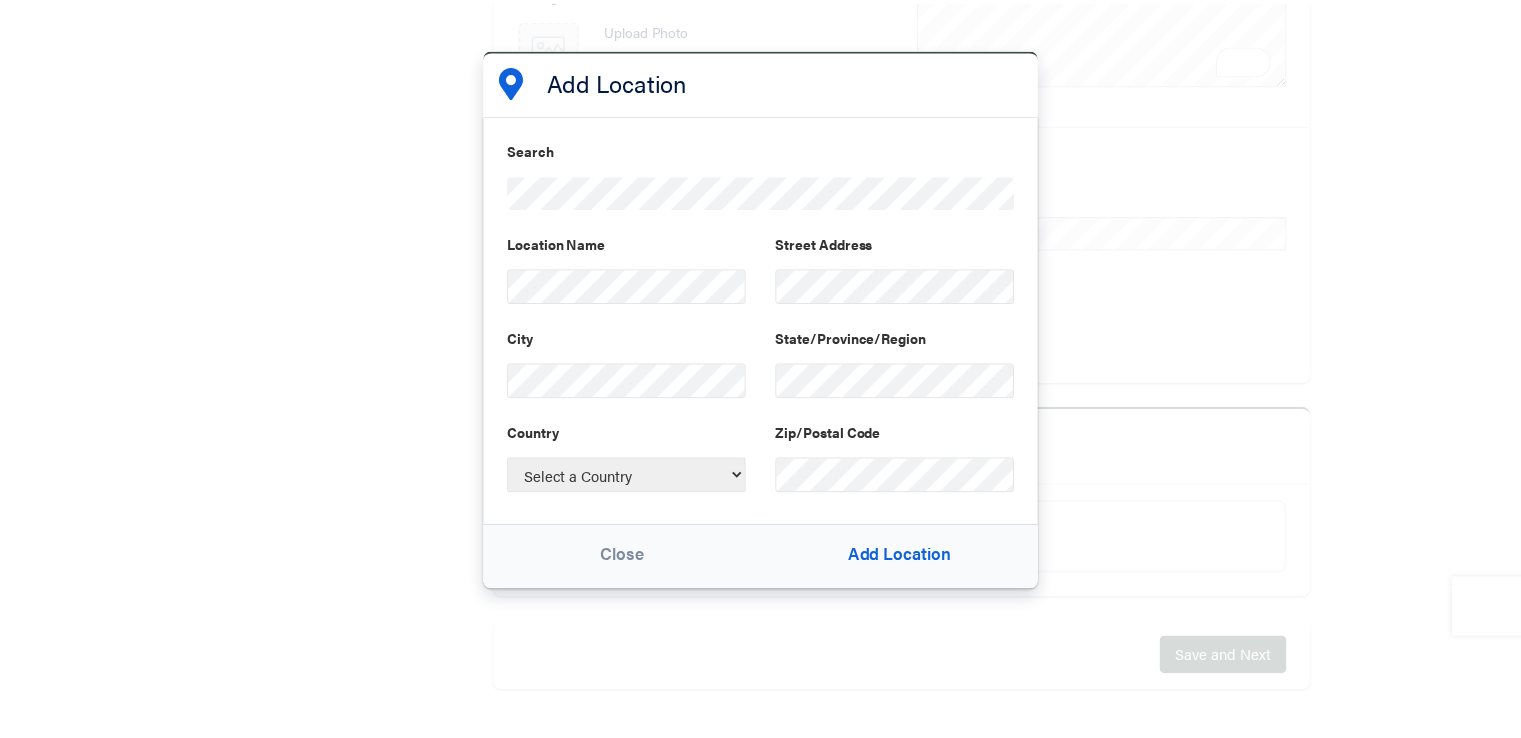 scroll, scrollTop: 0, scrollLeft: 0, axis: both 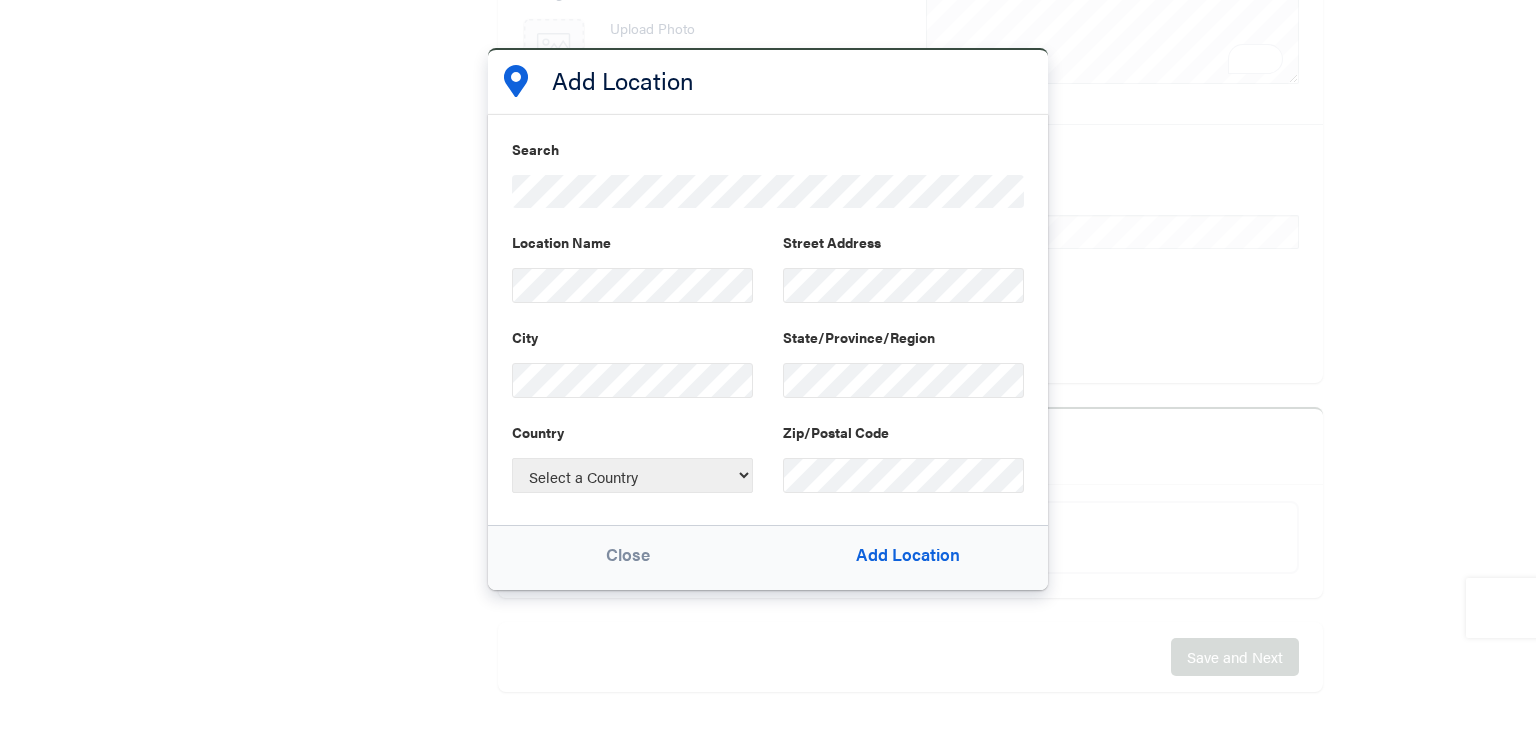 click on "× Add Location Search Location Name Street Address City State/Province/Region Country Select a Country United States Andorra United Arab Emirates Afghanistan Antigua and Barbuda Anguilla Albania Armenia Angola Antarctica Argentina American Samoa Austria Australia Aruba Åland Islands Azerbaijan Bosnia and Herzegovina Barbados Bangladesh Belgium Burkina Faso Bulgaria Bahrain Burundi Benin Saint Barthélemy Bermuda Brunei Darussalam Bolivia, Plurinational State of Bonaire, Sint Eustatius and Saba Brazil Bahamas Bhutan Bouvet Island Botswana Belarus Belize Canada Cocos (Keeling) Islands Congo, The Democratic Republic of the Central African Republic Congo Switzerland Côte d'Ivoire Cook Islands Chile Cameroon China Colombia Costa Rica Cuba Cabo Verde Curaçao Christmas Island Cyprus Czechia Germany Djibouti Denmark Dominica Dominican Republic Algeria Ecuador Estonia Egypt Western Sahara Eritrea Spain Ethiopia Finland Fiji Falkland Islands (Malvinas) Micronesia, Federated States of Faroe Islands France Gabon Guam" at bounding box center [768, 369] 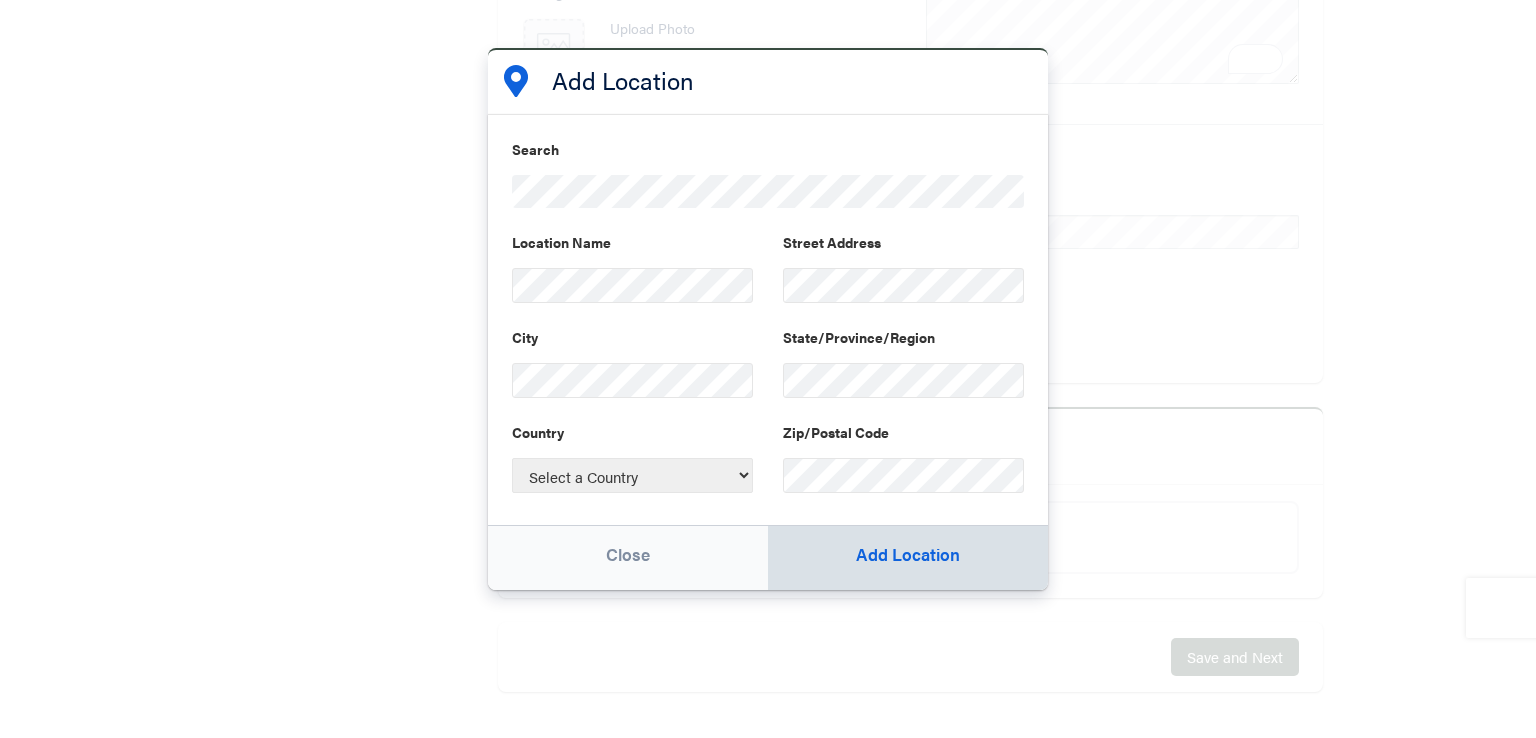 click on "Add Location" at bounding box center (908, 558) 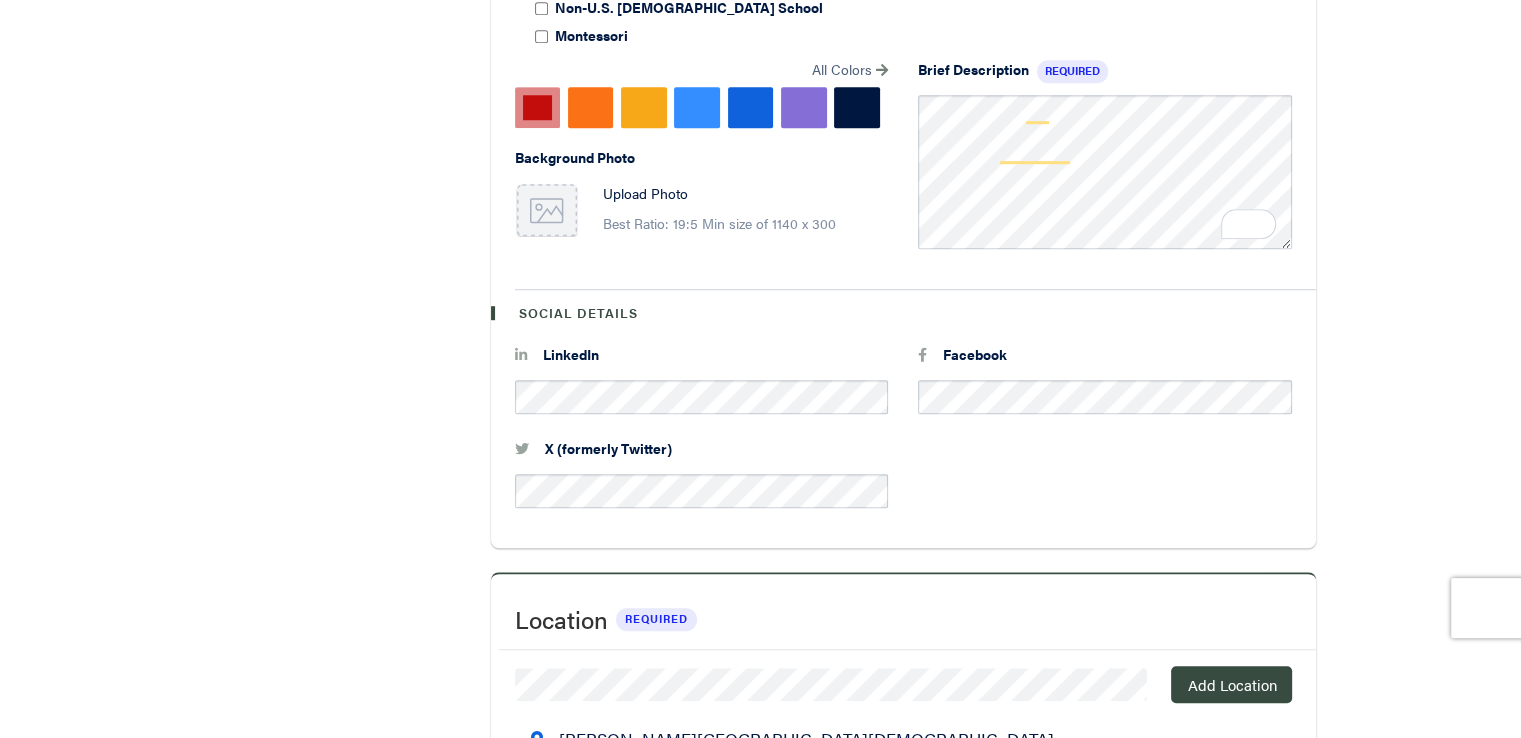scroll, scrollTop: 1512, scrollLeft: 0, axis: vertical 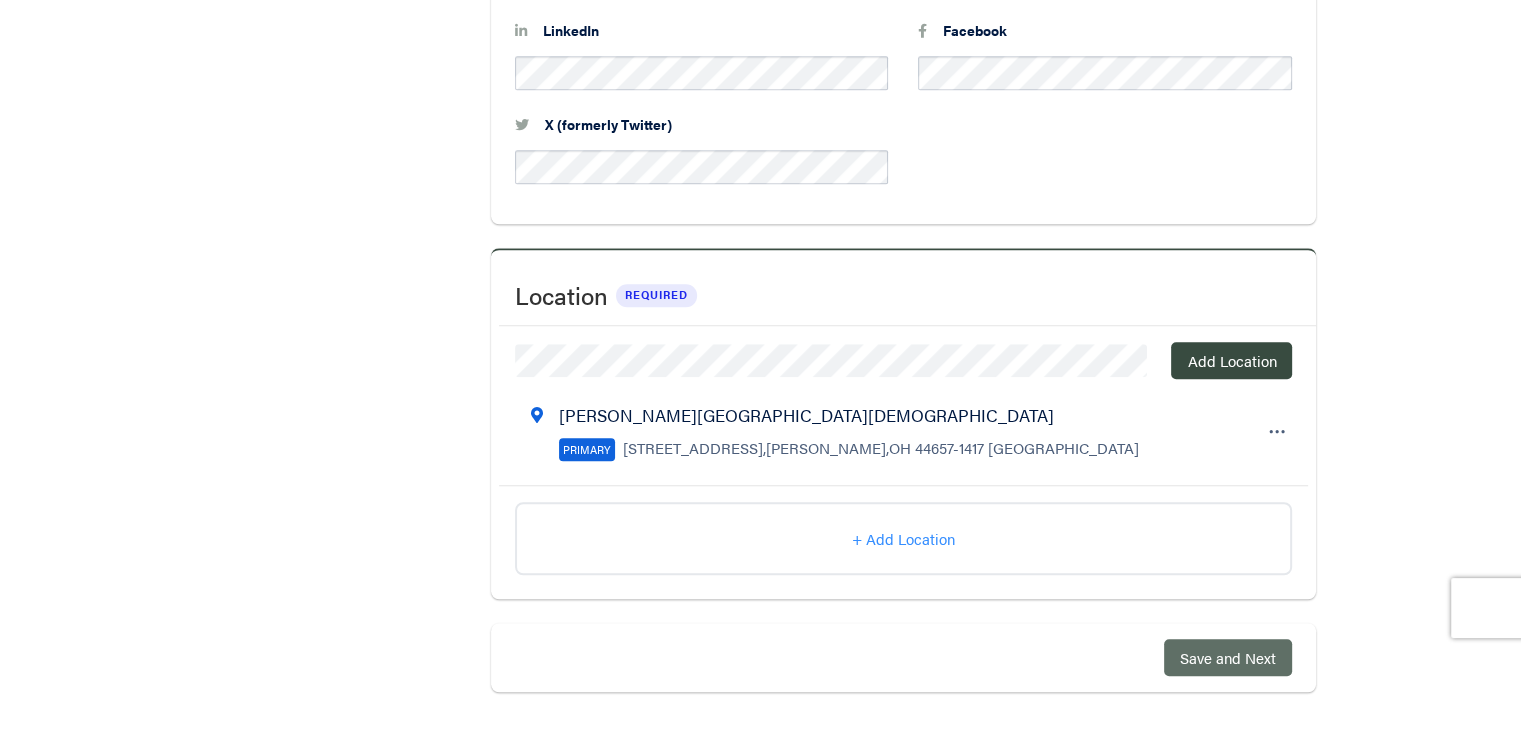 click on "Save and Next" at bounding box center (1228, 657) 